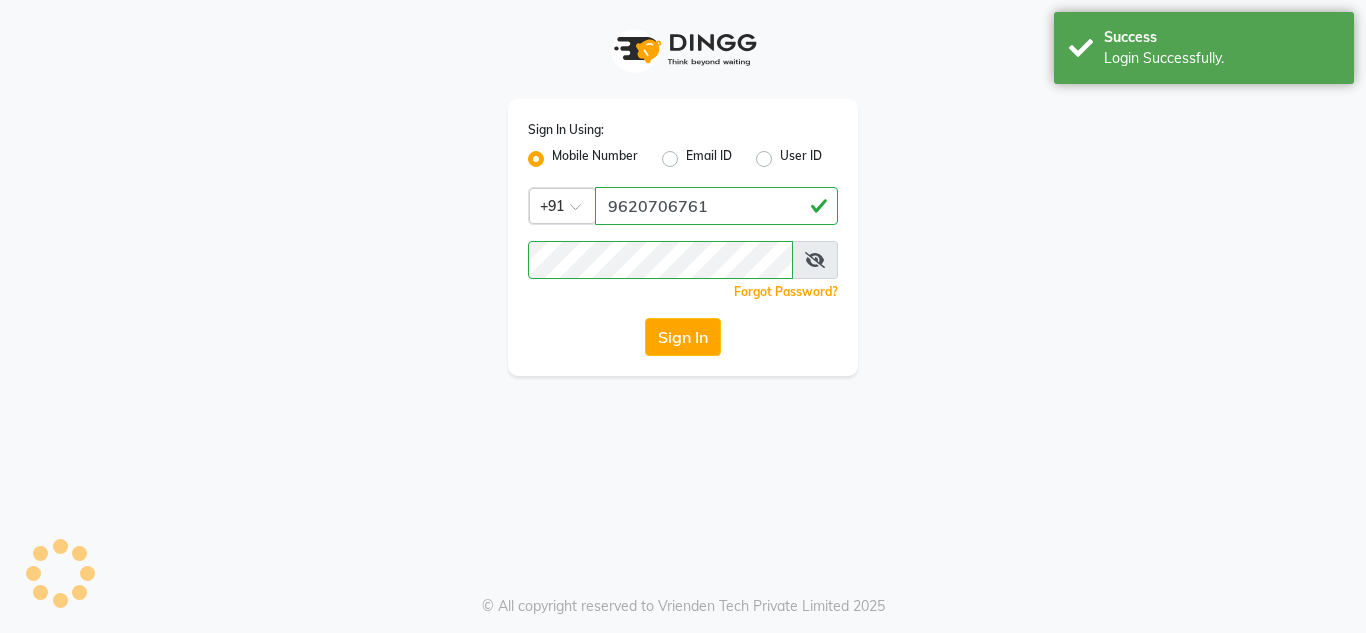 scroll, scrollTop: 0, scrollLeft: 0, axis: both 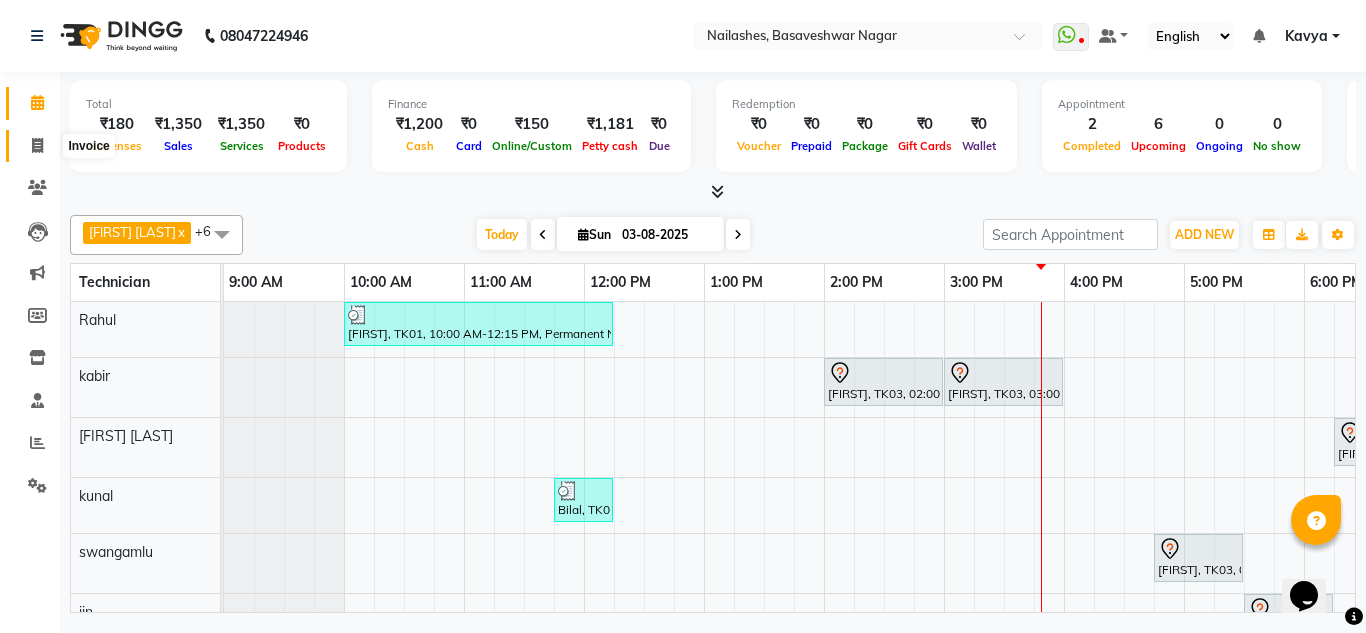 click 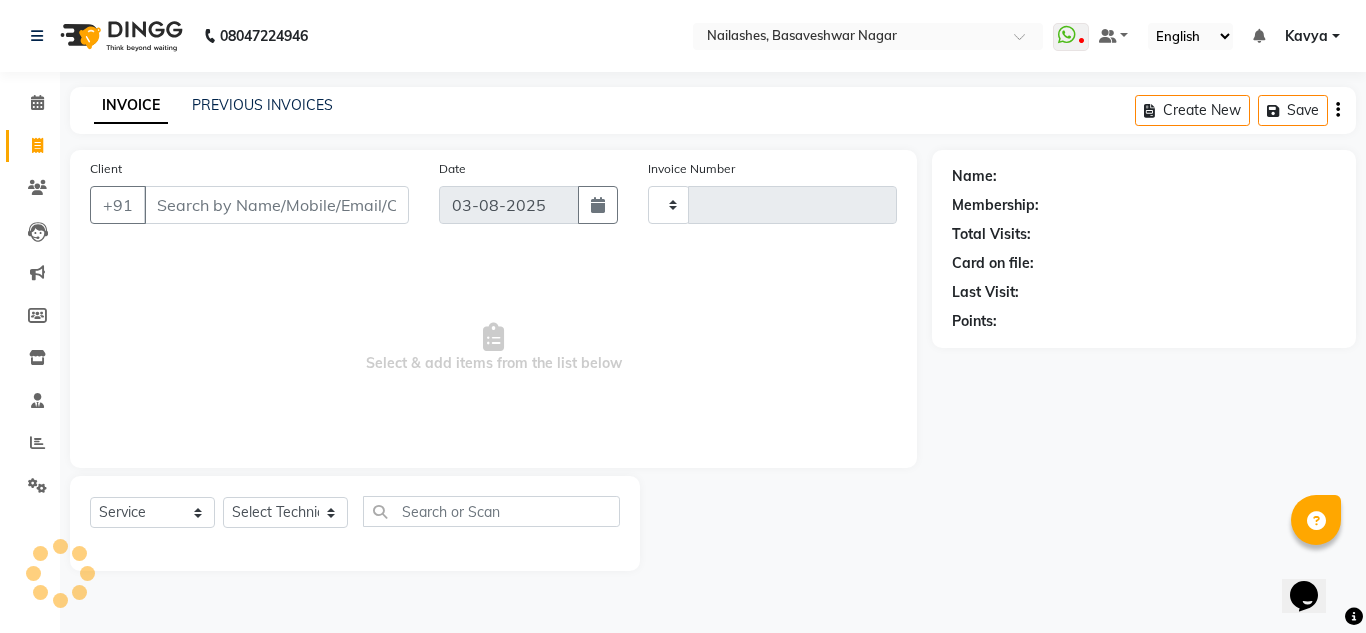 type on "1107" 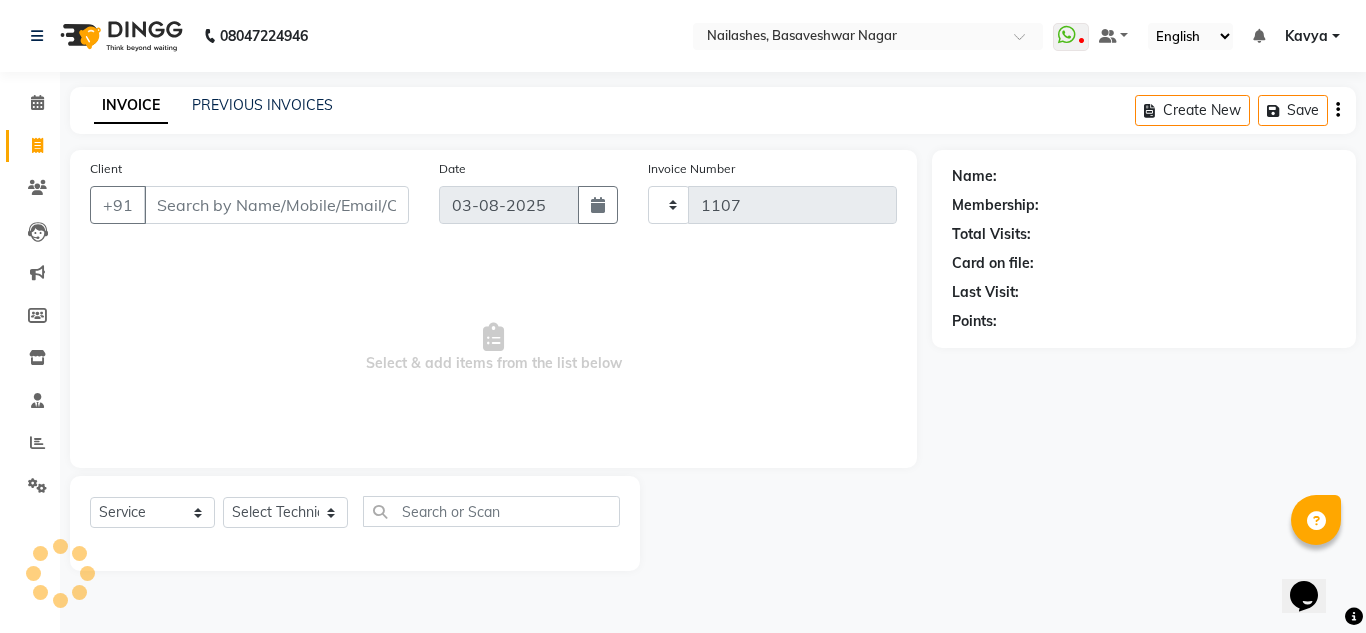 select on "7686" 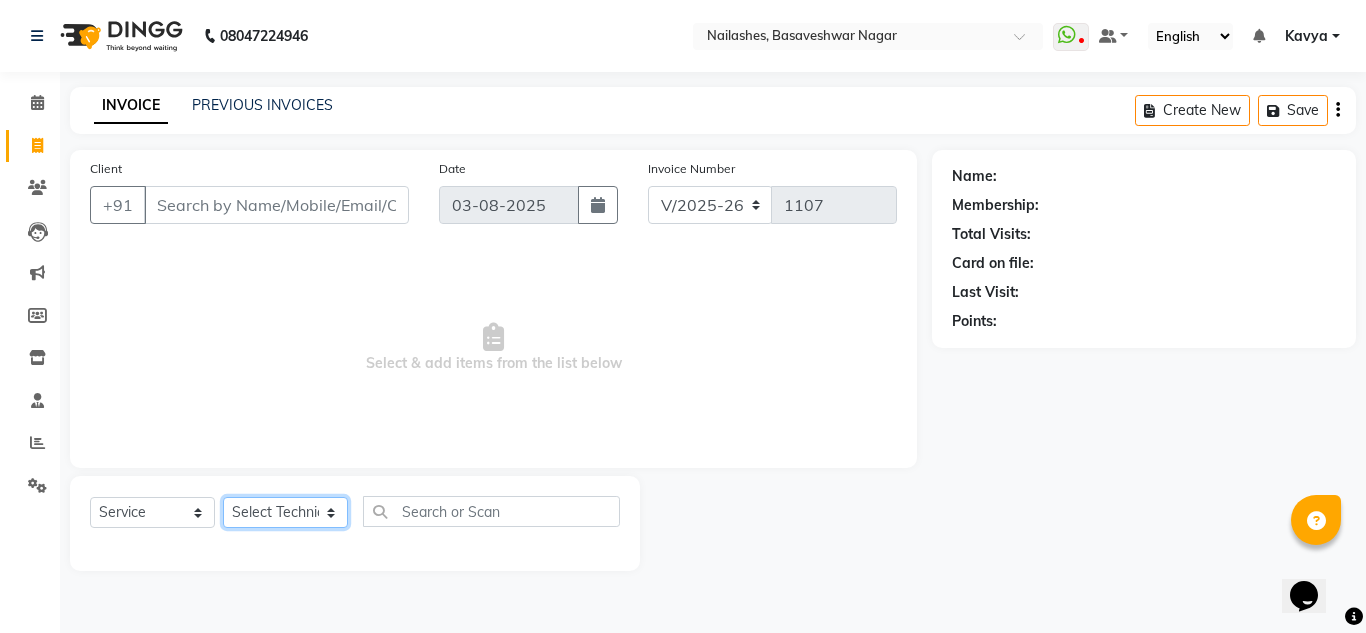 click on "Select Technician [FIRST] [LAST] [FIRST] [LAST] [FIRST] [LAST] [FIRST] [LAST] [FIRST] [LAST] [FIRST] [LAST] [FIRST] [LAST] [FIRST] [LAST] [FIRST] [LAST]" 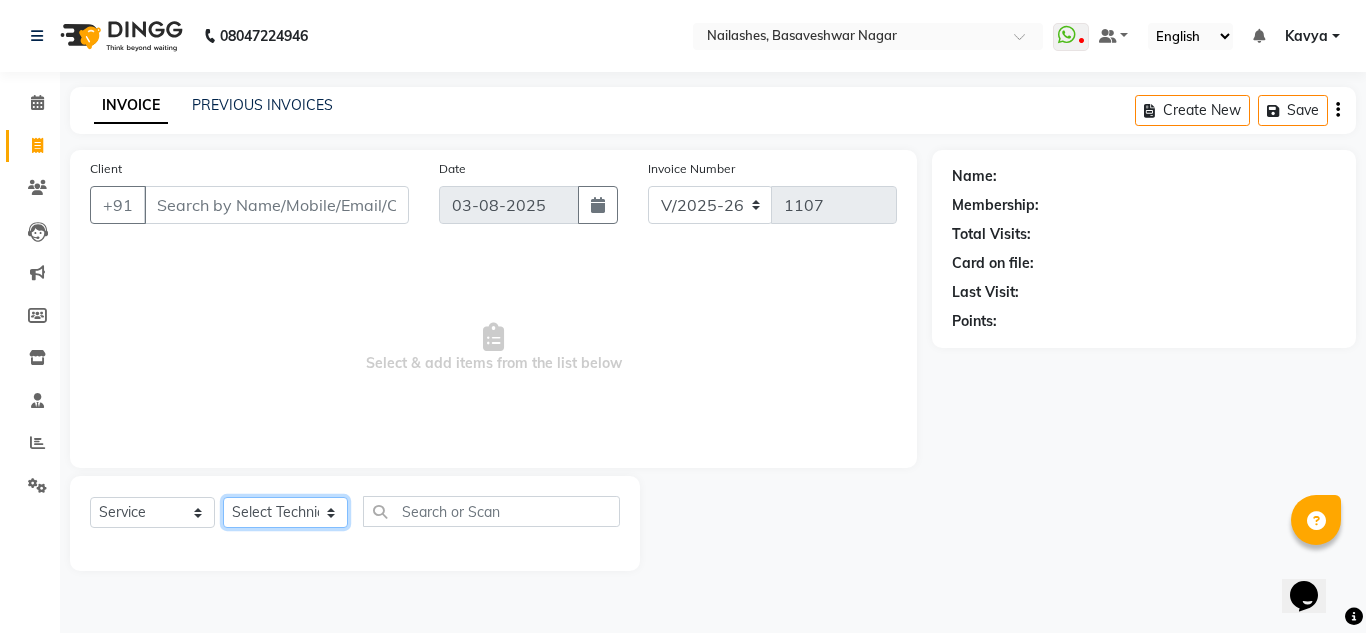 select on "81679" 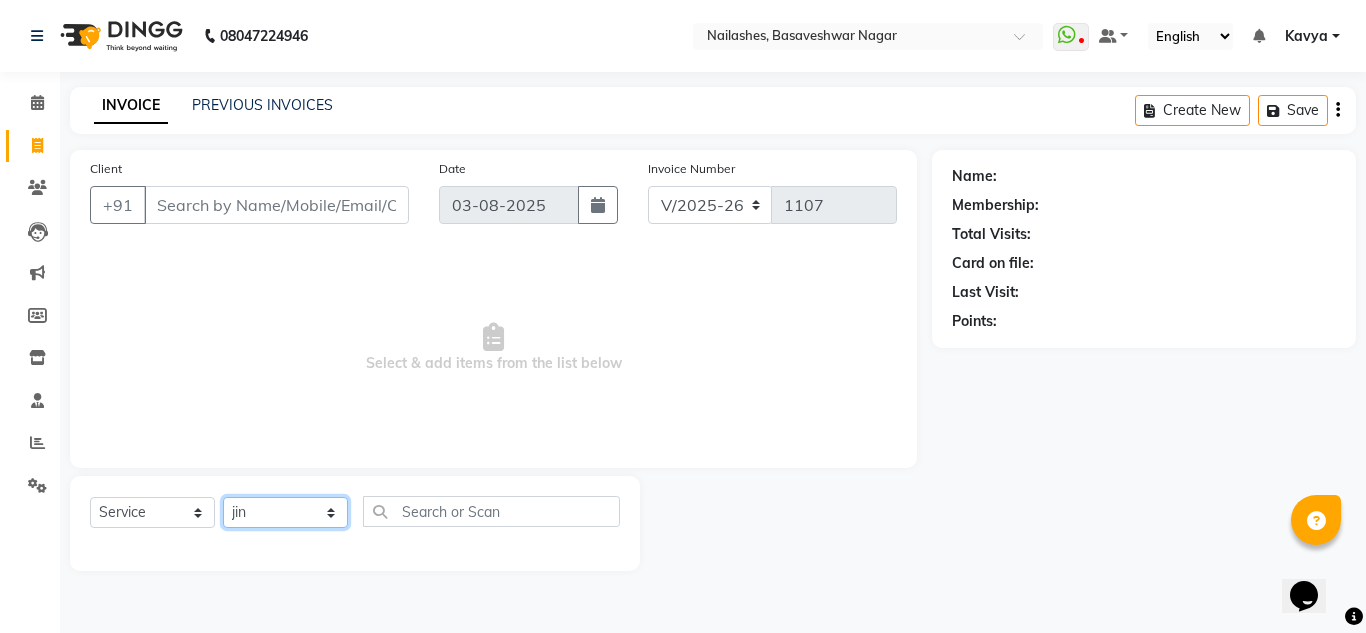 click on "Select Technician [FIRST] [LAST] [FIRST] [LAST] [FIRST] [LAST] [FIRST] [LAST] [FIRST] [LAST] [FIRST] [LAST] [FIRST] [LAST] [FIRST] [LAST] [FIRST] [LAST]" 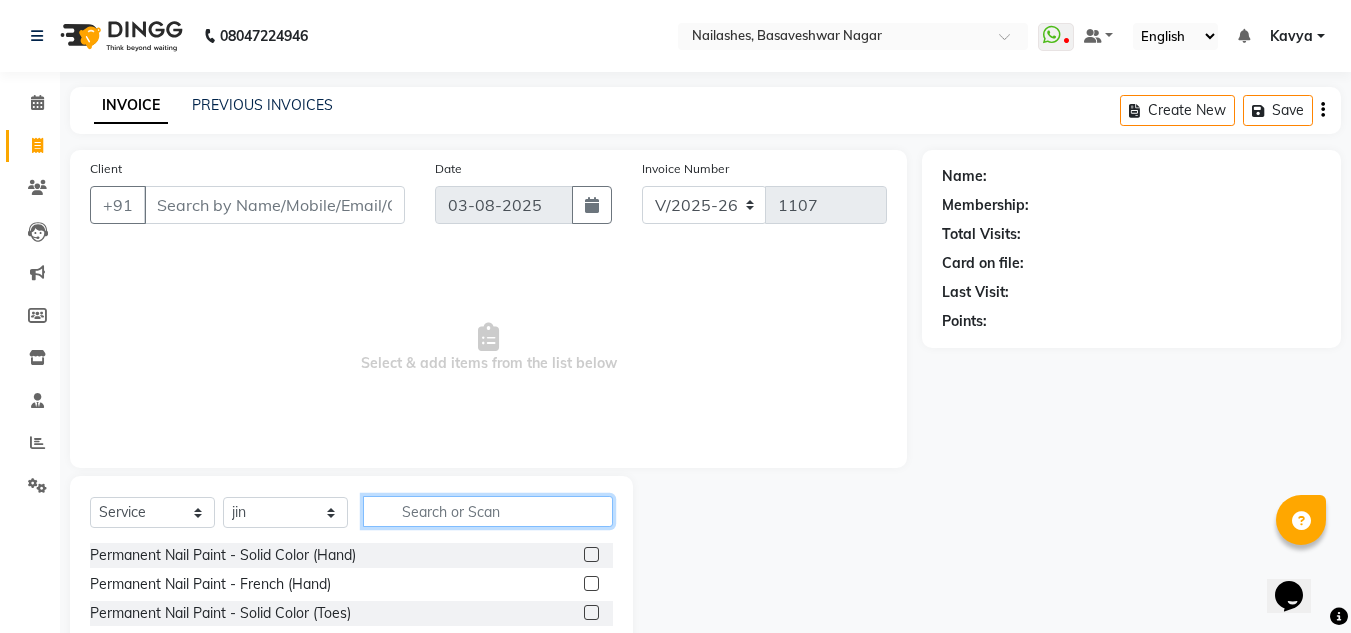 click 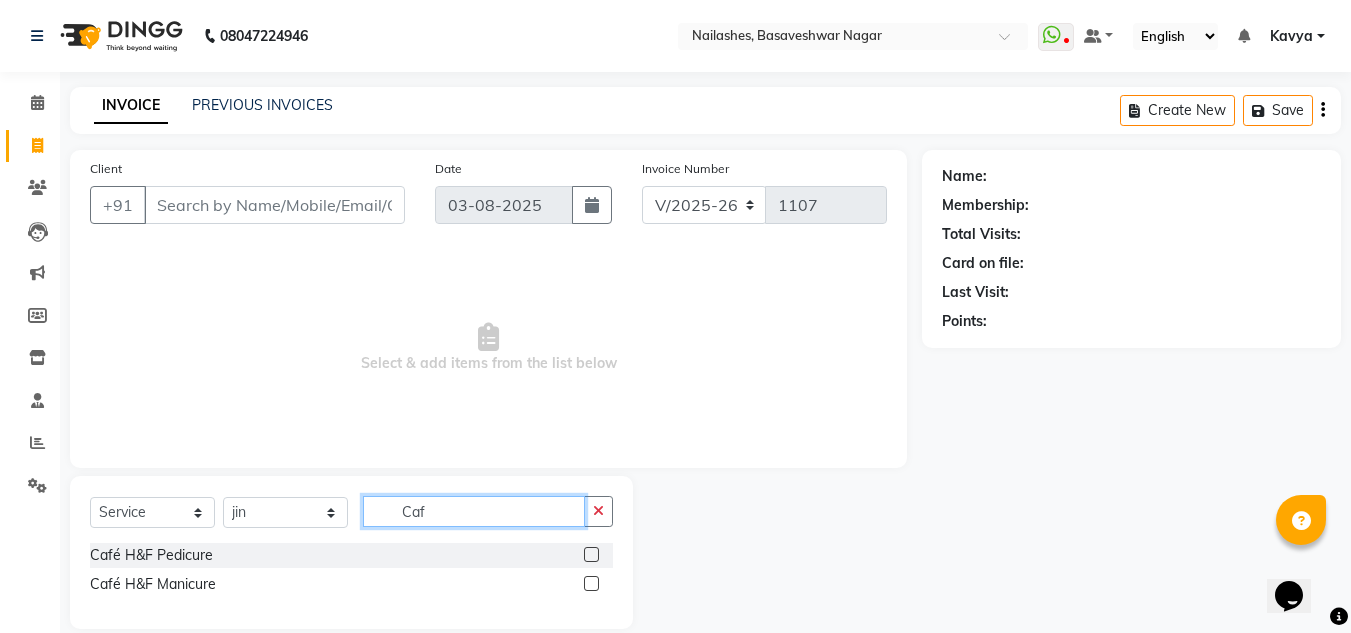 type on "Caf" 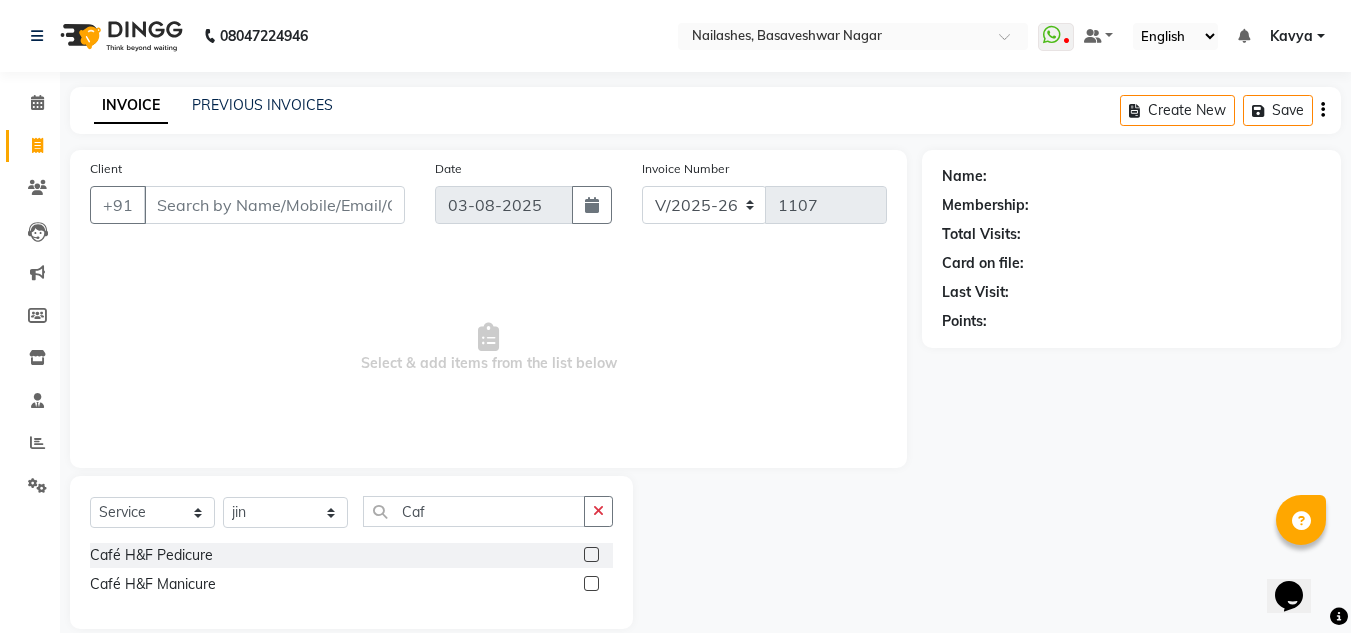 click on "Café H&F Manicure" 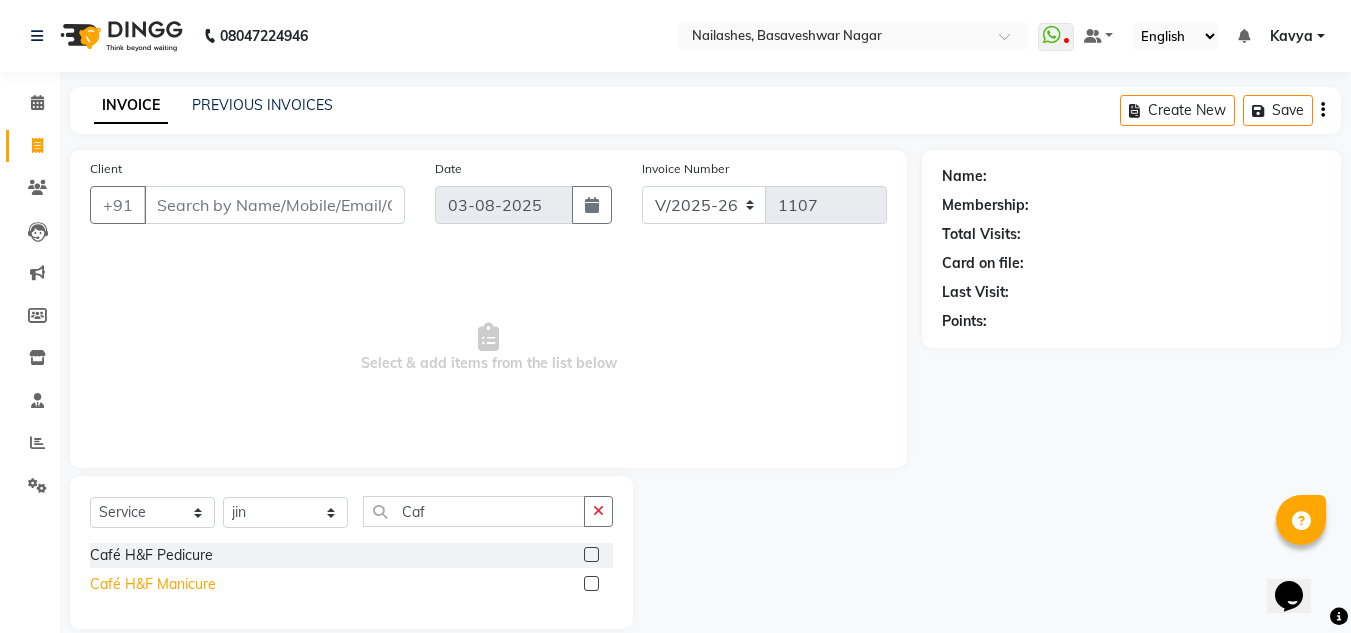 click on "Café H&F Manicure" 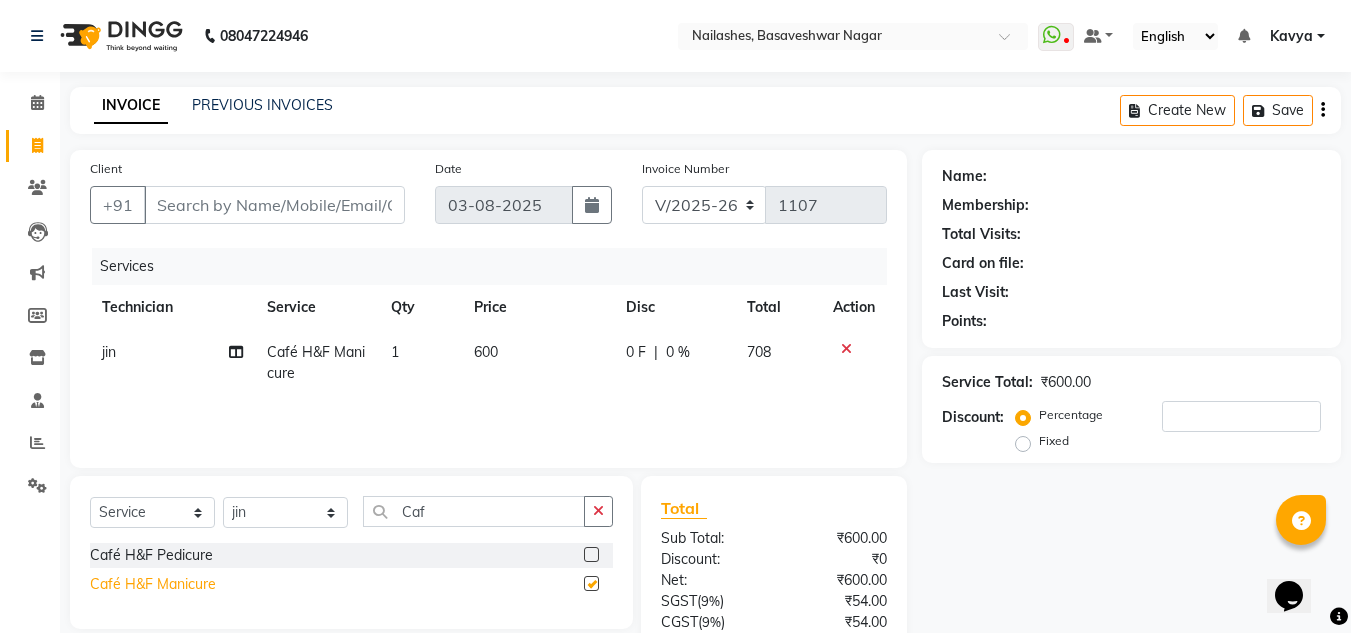 checkbox on "false" 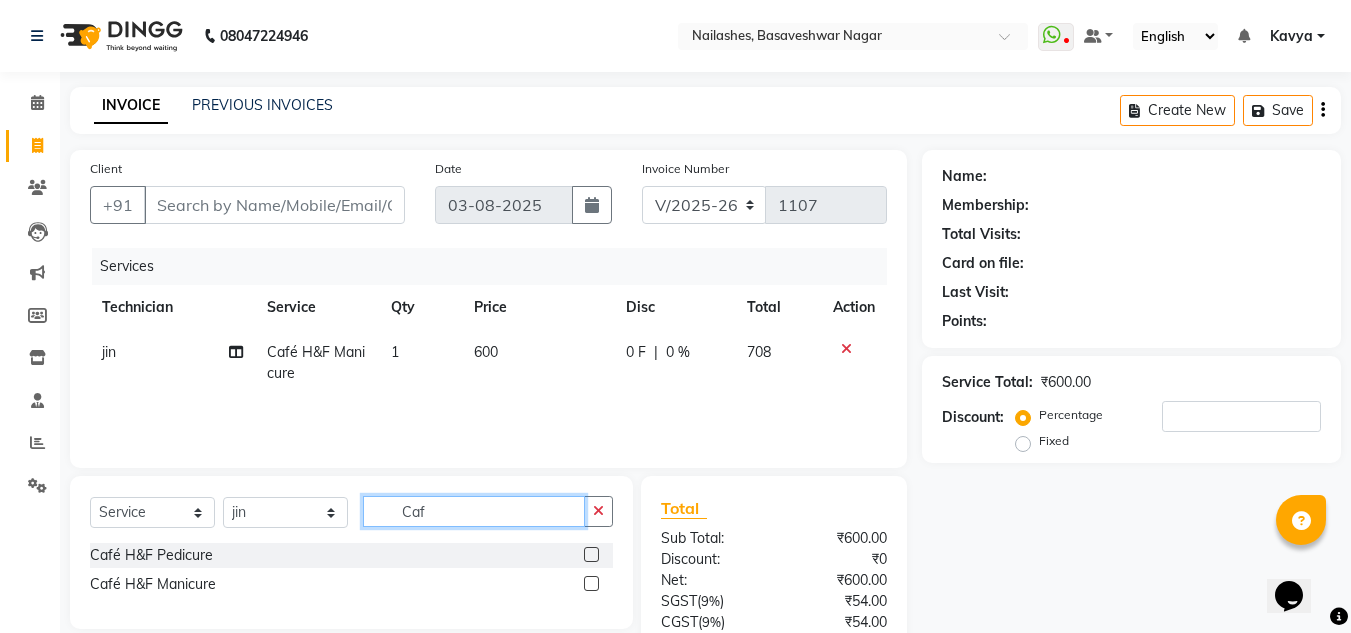 click on "Caf" 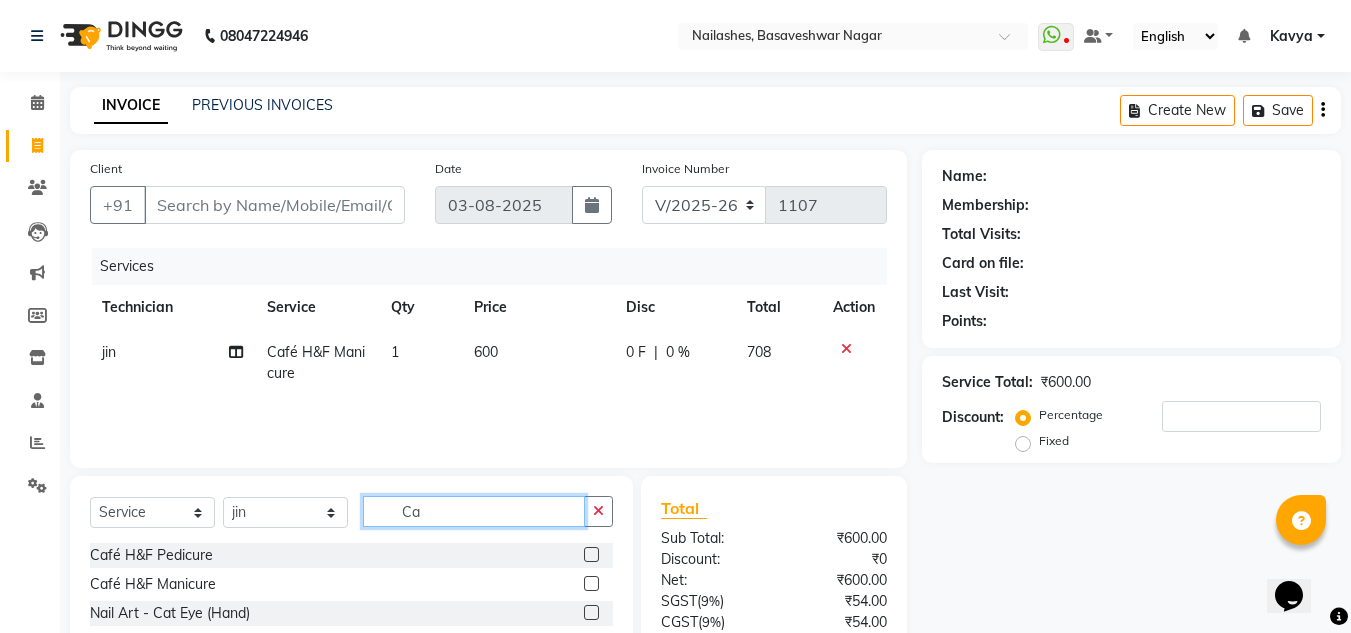 type on "C" 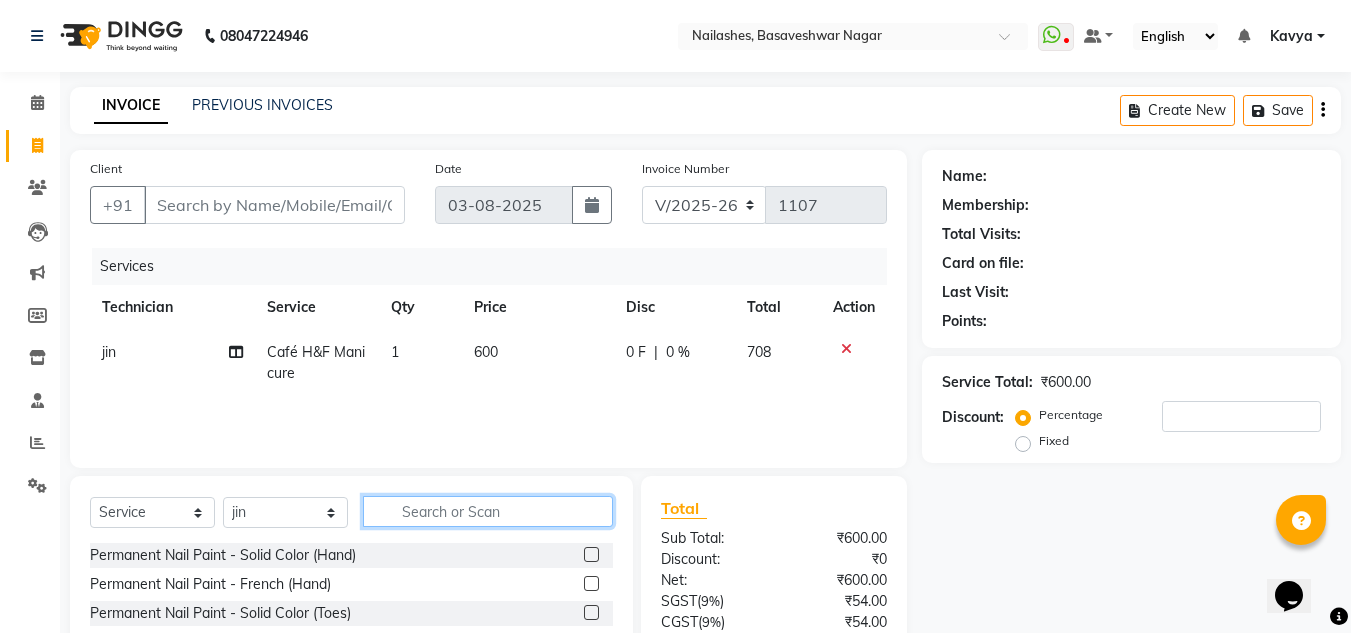 type on "K" 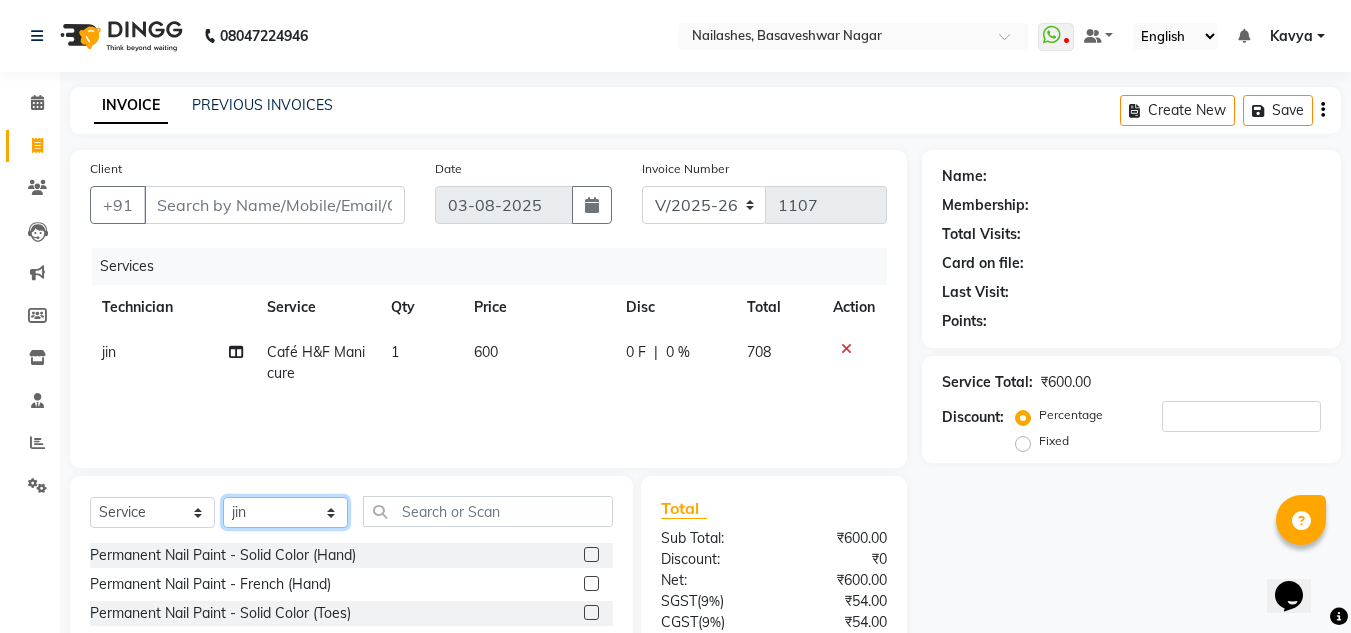 click on "Select Technician [FIRST] [LAST] [FIRST] [LAST] [FIRST] [LAST] [FIRST] [LAST] [FIRST] [LAST] [FIRST] [LAST] [FIRST] [LAST] [FIRST] [LAST] [FIRST] [LAST]" 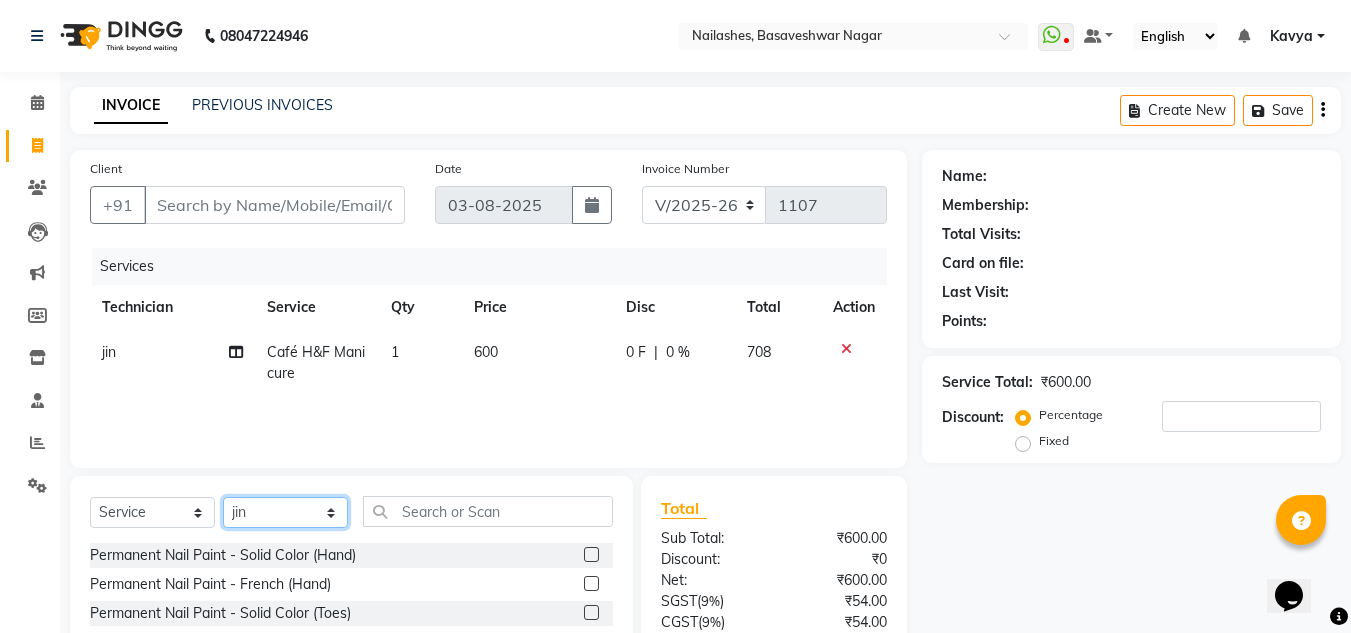 select on "81673" 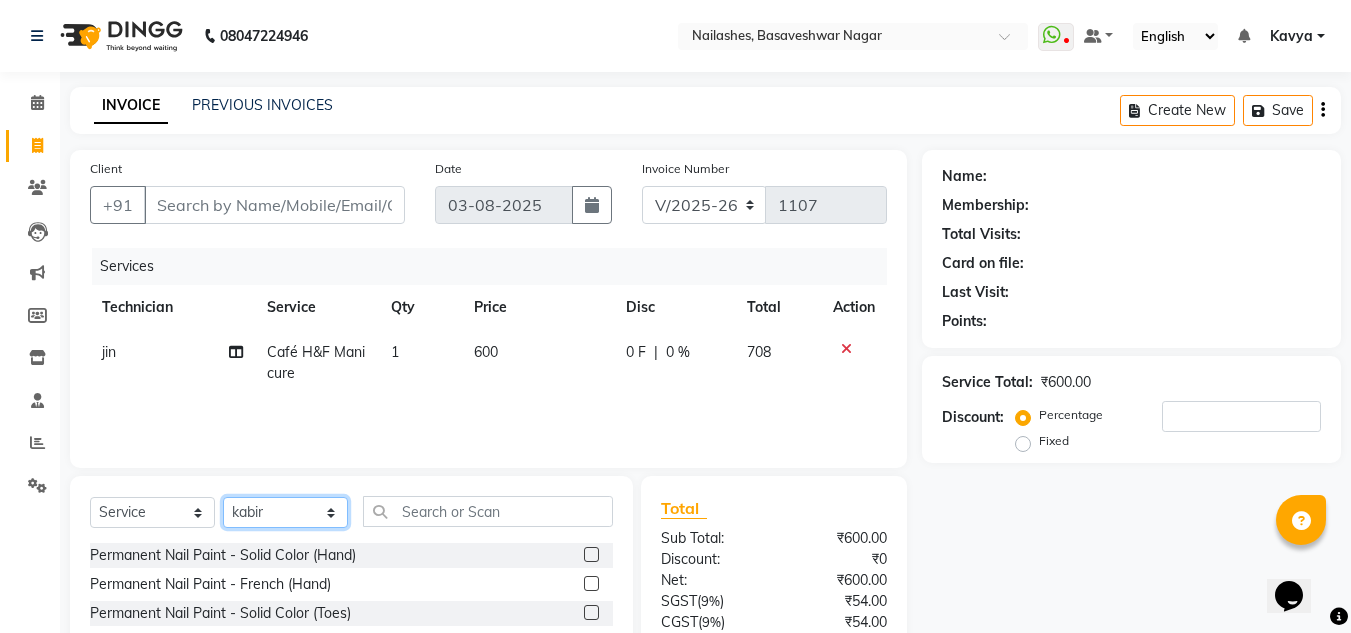 click on "Select Technician [FIRST] [LAST] [FIRST] [LAST] [FIRST] [LAST] [FIRST] [LAST] [FIRST] [LAST] [FIRST] [LAST] [FIRST] [LAST] [FIRST] [LAST] [FIRST] [LAST]" 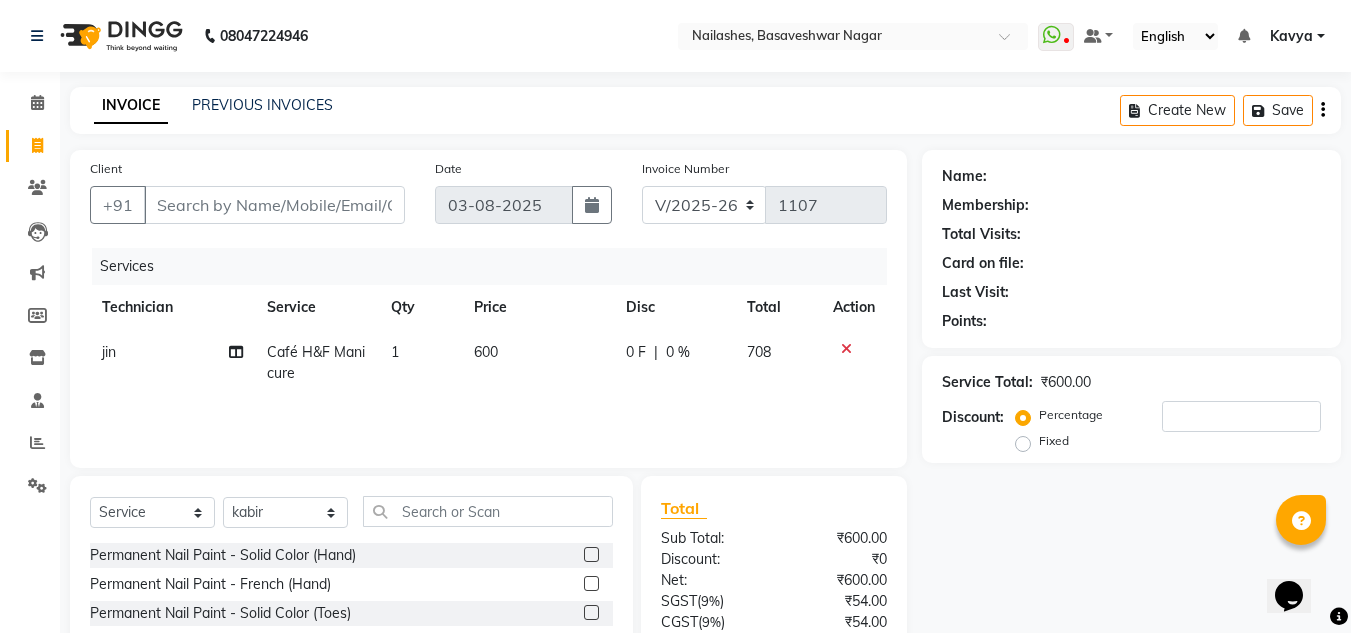 click on "Permanent Nail Paint - Solid Color (Hand)" 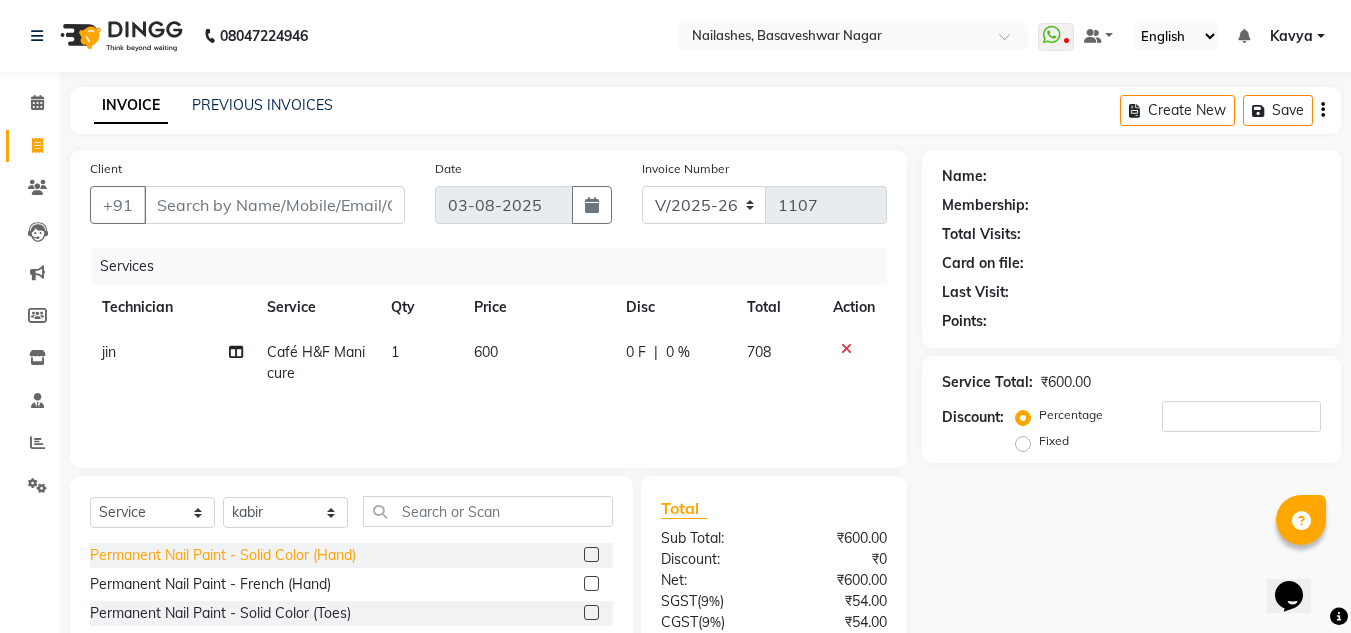 click on "Permanent Nail Paint - Solid Color (Hand)" 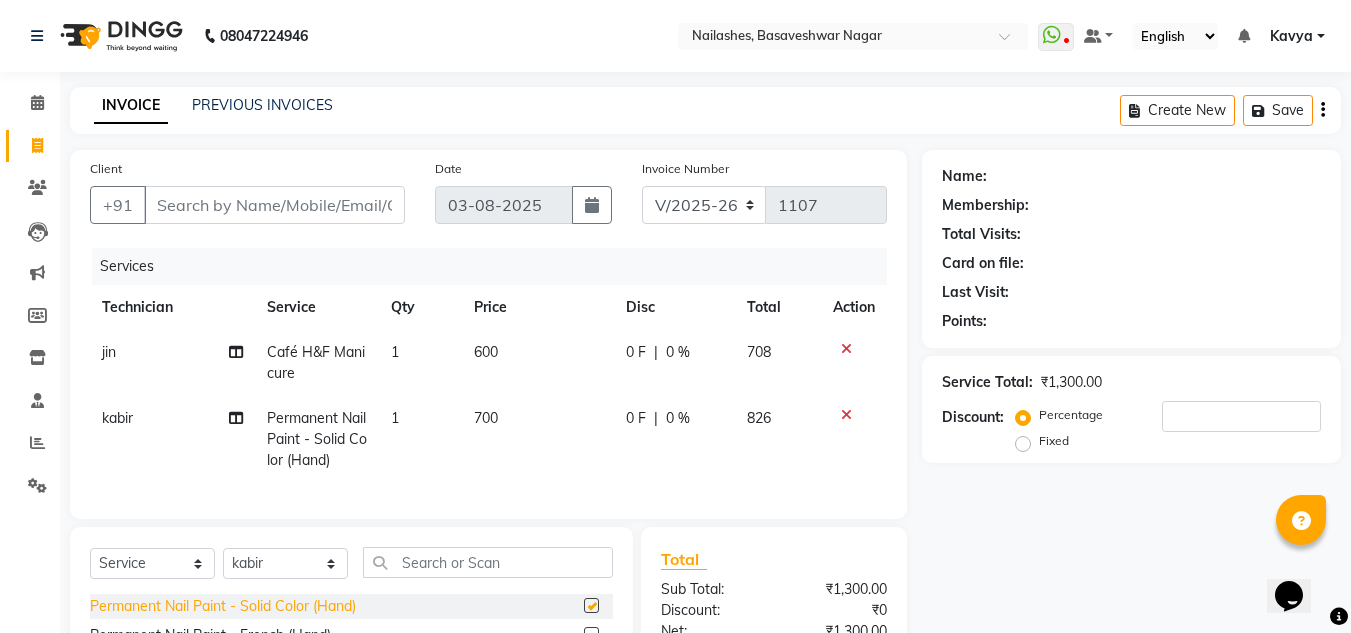 checkbox on "false" 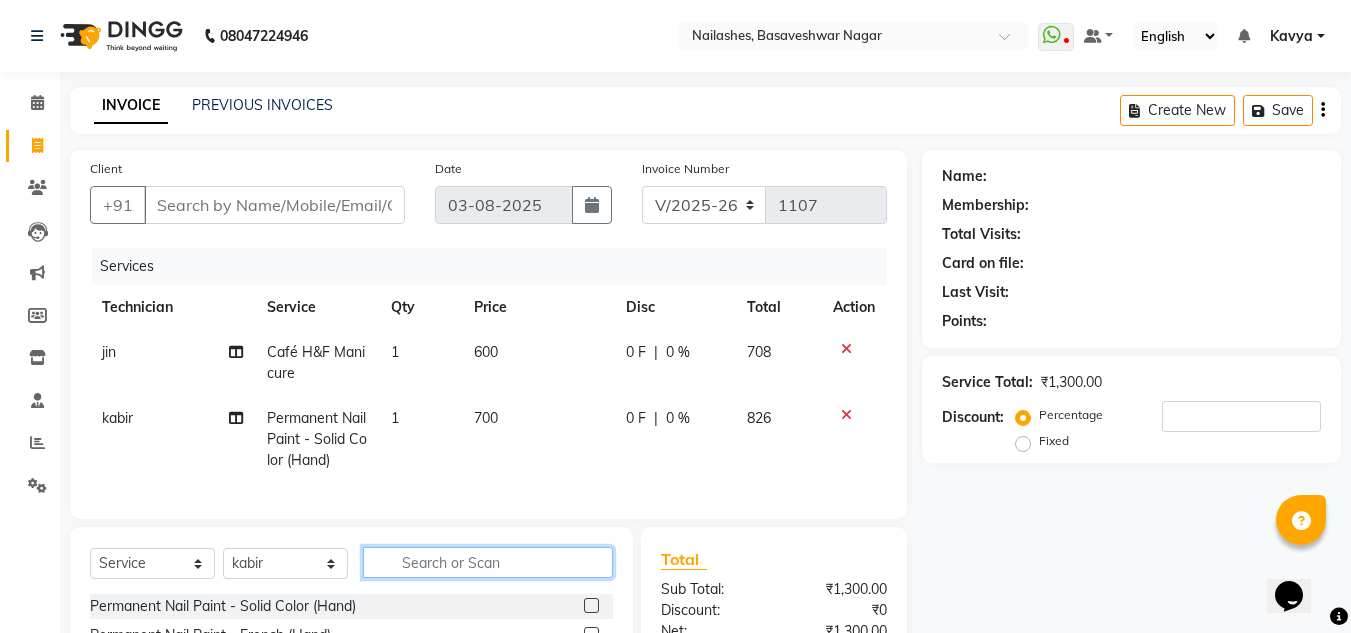 click 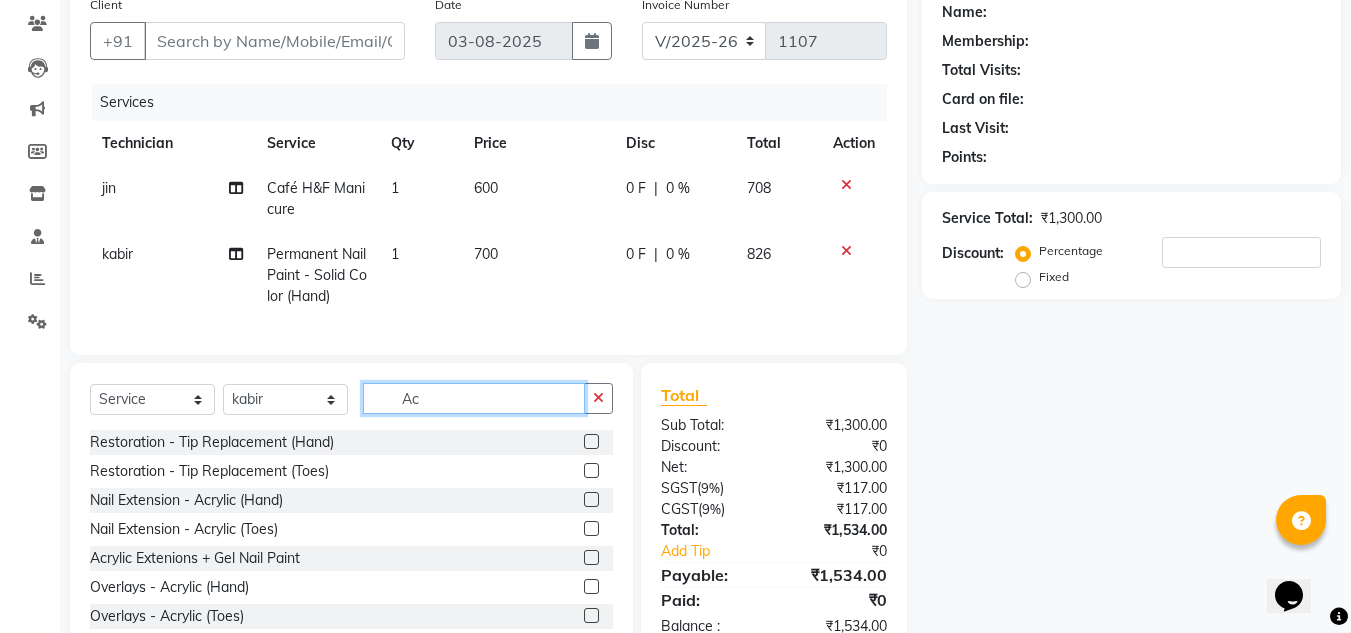 scroll, scrollTop: 165, scrollLeft: 0, axis: vertical 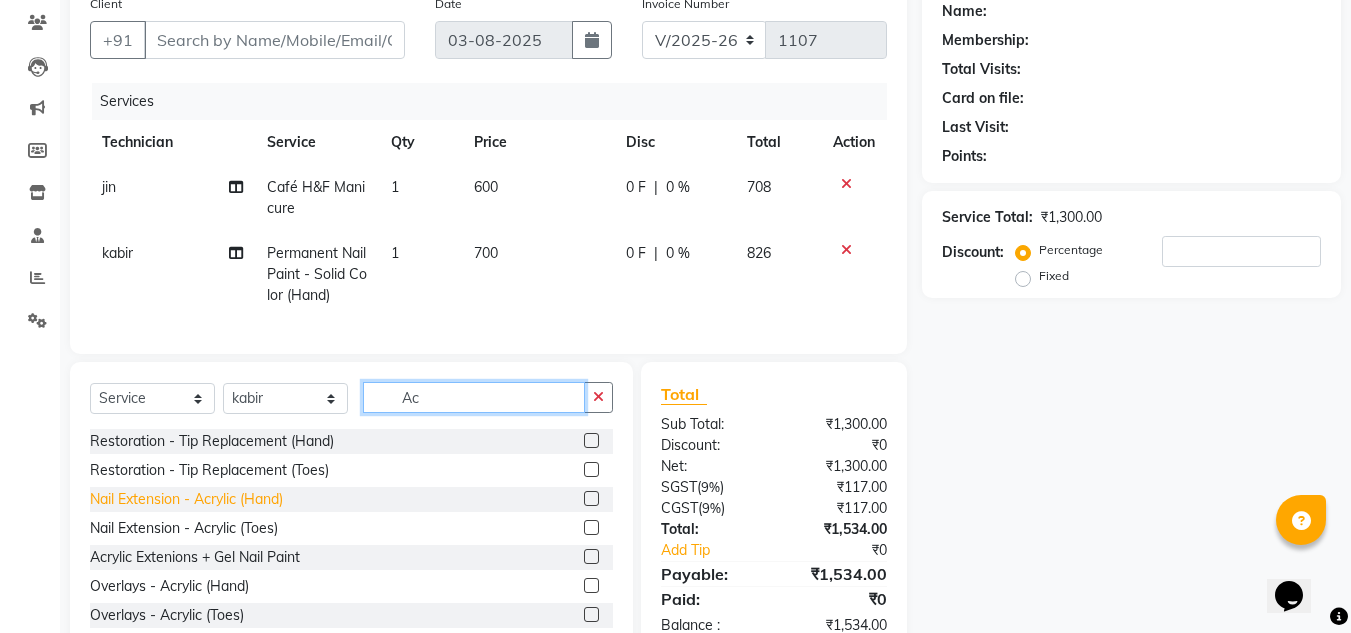 type on "Ac" 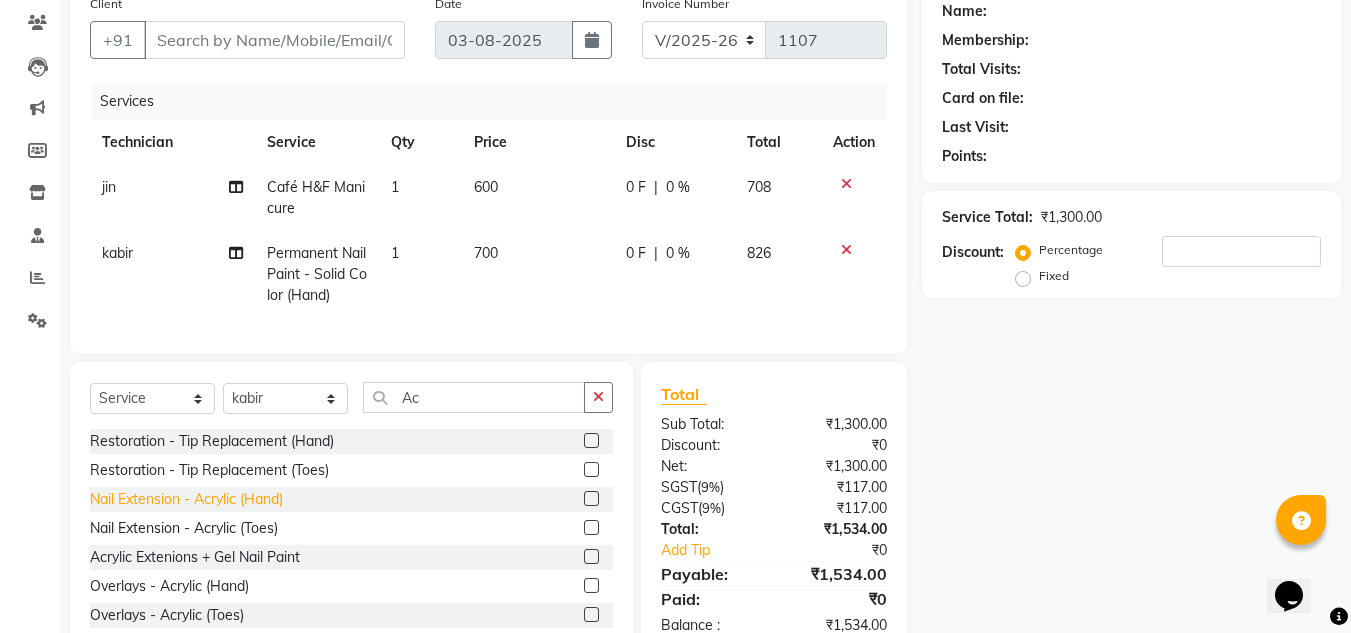 click on "Nail Extension - Acrylic (Hand)" 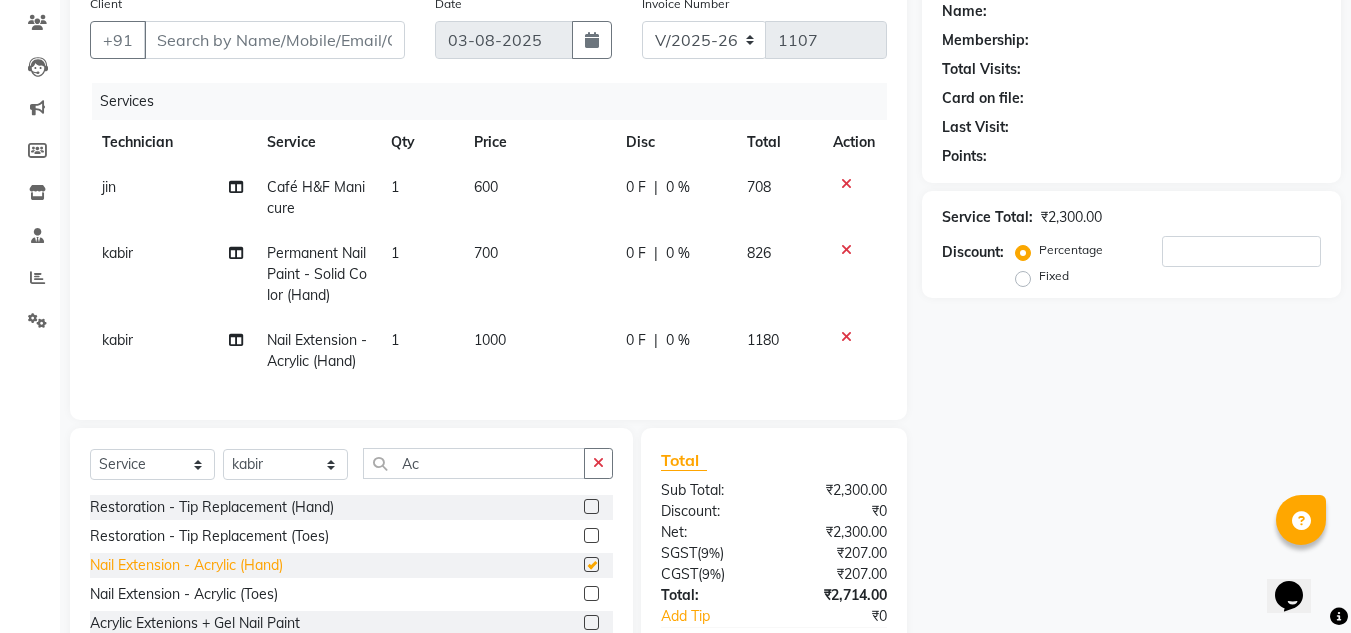 checkbox on "false" 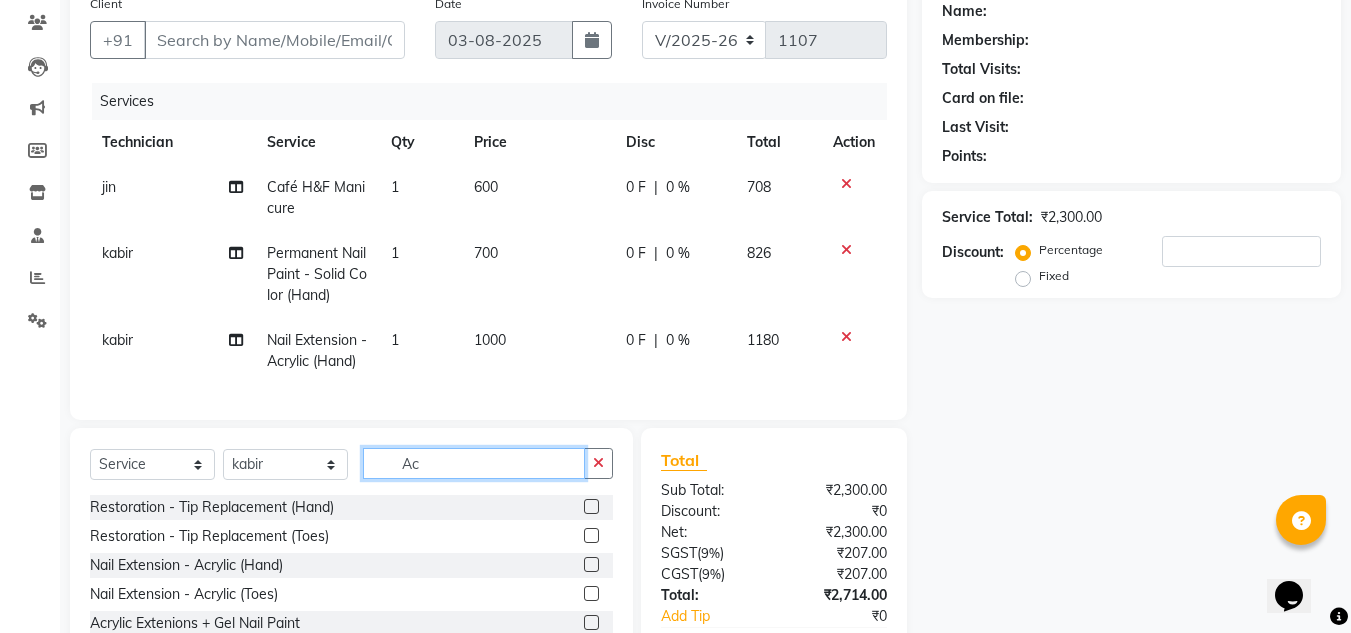 click on "Ac" 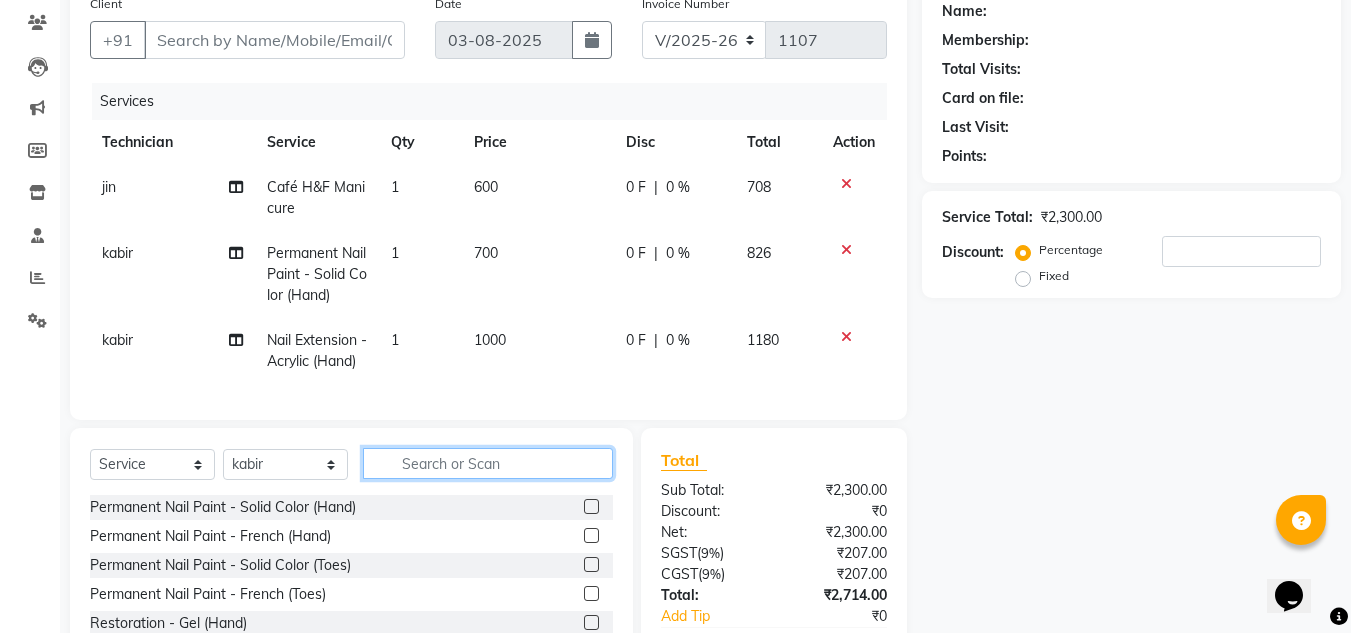type 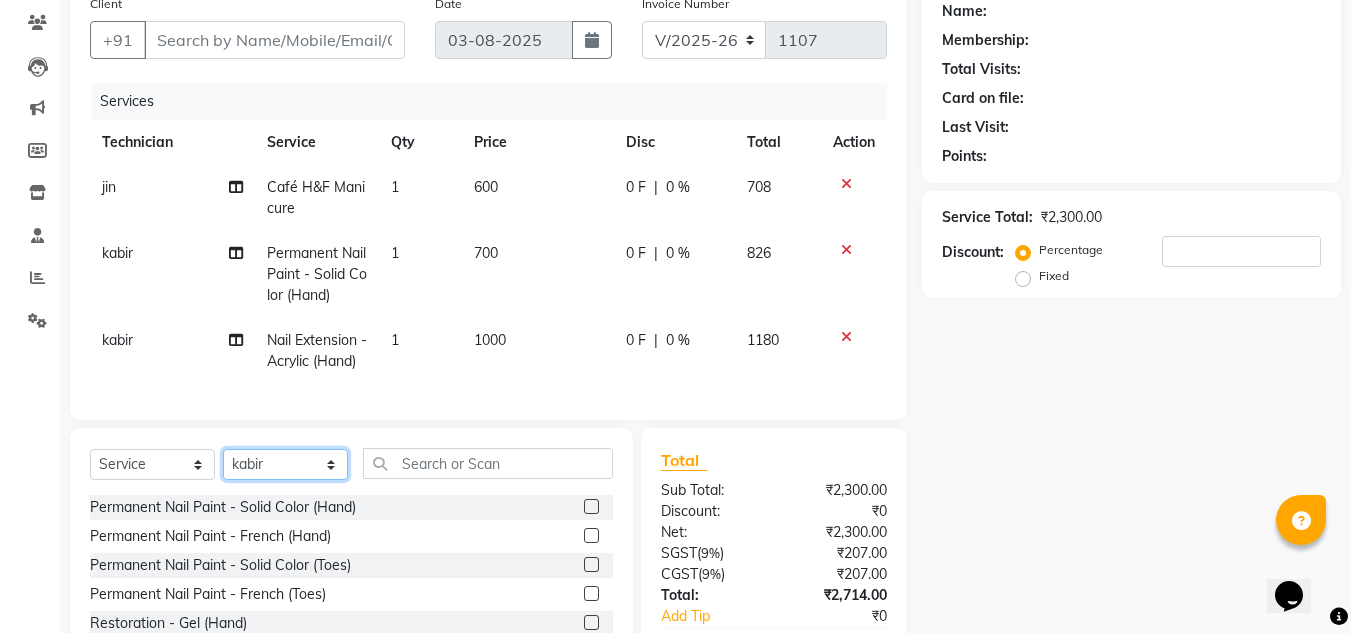 click on "Select Technician [FIRST] [LAST] [FIRST] [LAST] [FIRST] [LAST] [FIRST] [LAST] [FIRST] [LAST] [FIRST] [LAST] [FIRST] [LAST] [FIRST] [LAST] [FIRST] [LAST]" 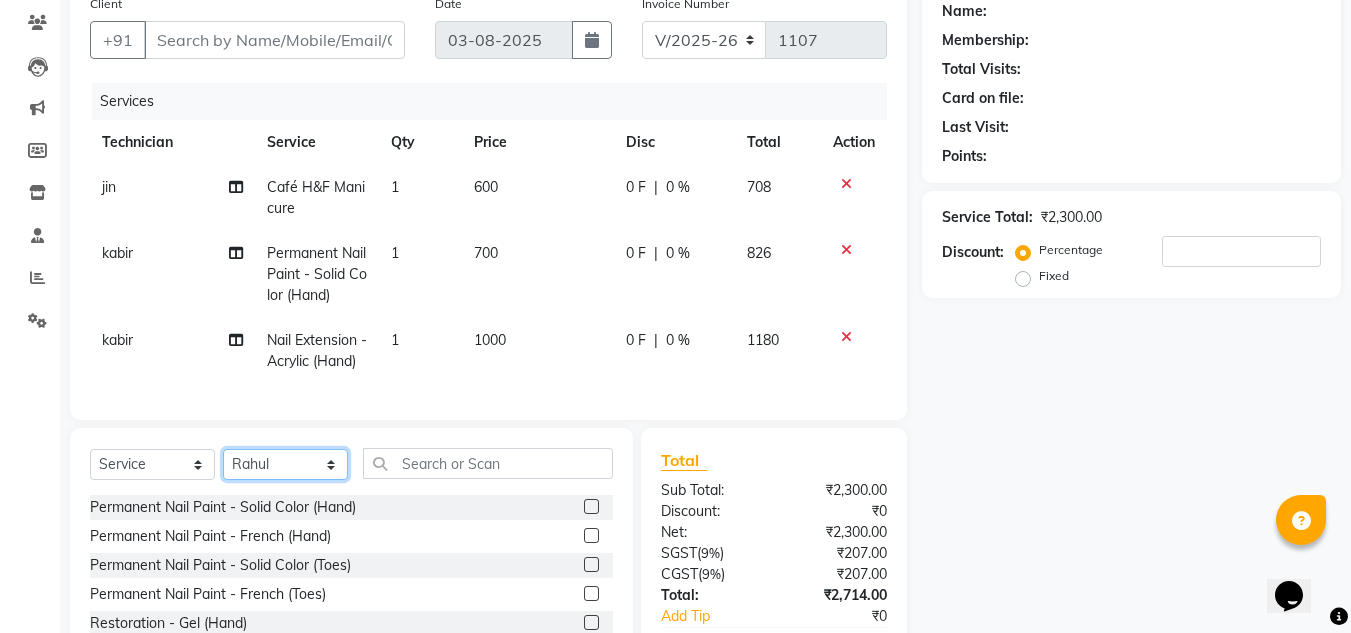 click on "Select Technician [FIRST] [LAST] [FIRST] [LAST] [FIRST] [LAST] [FIRST] [LAST] [FIRST] [LAST] [FIRST] [LAST] [FIRST] [LAST] [FIRST] [LAST] [FIRST] [LAST]" 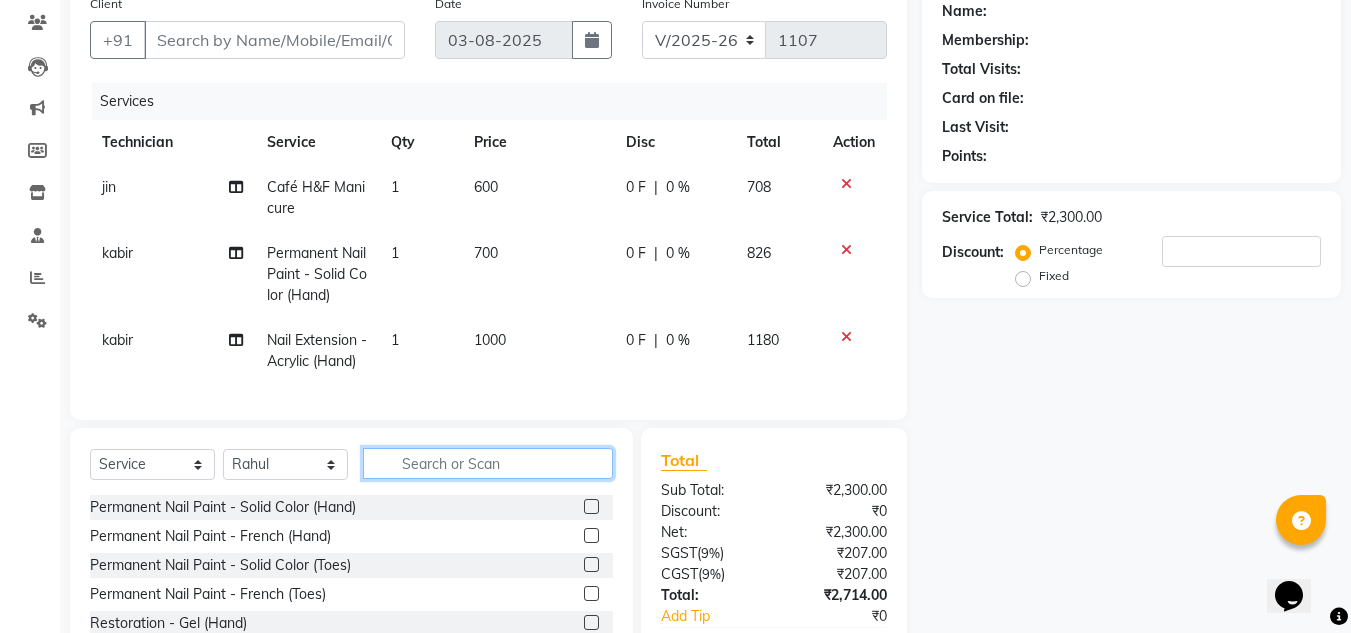 click 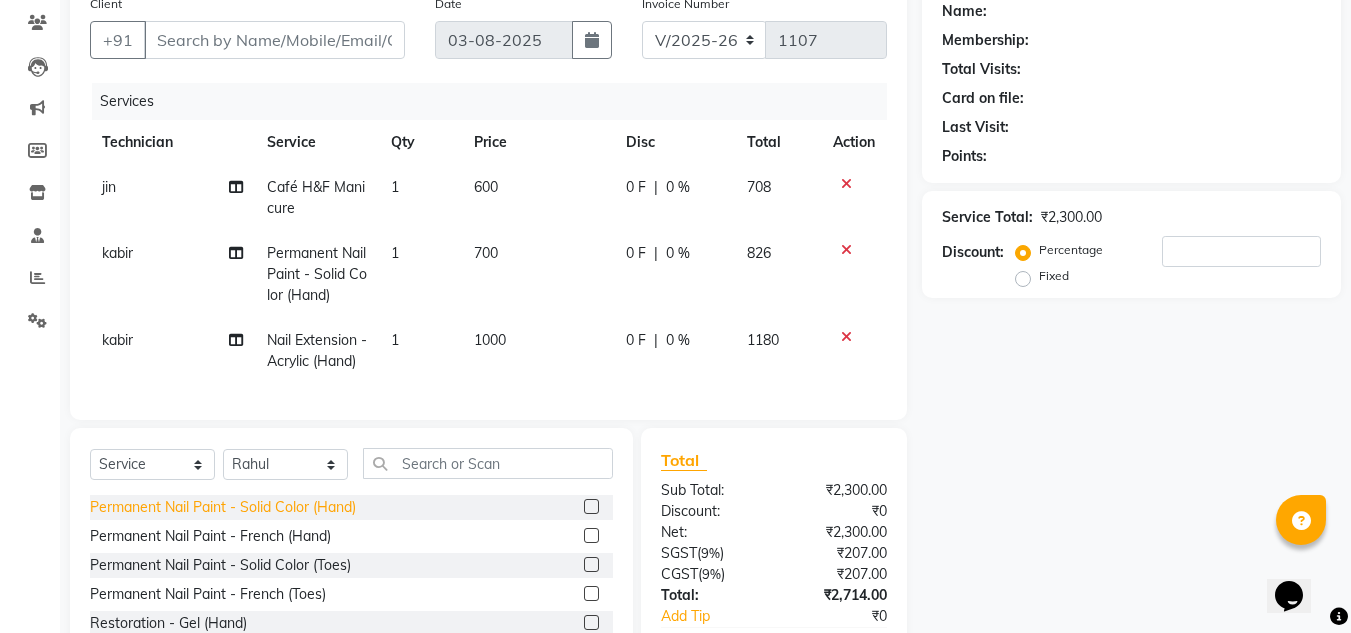 click on "Permanent Nail Paint - Solid Color (Hand)" 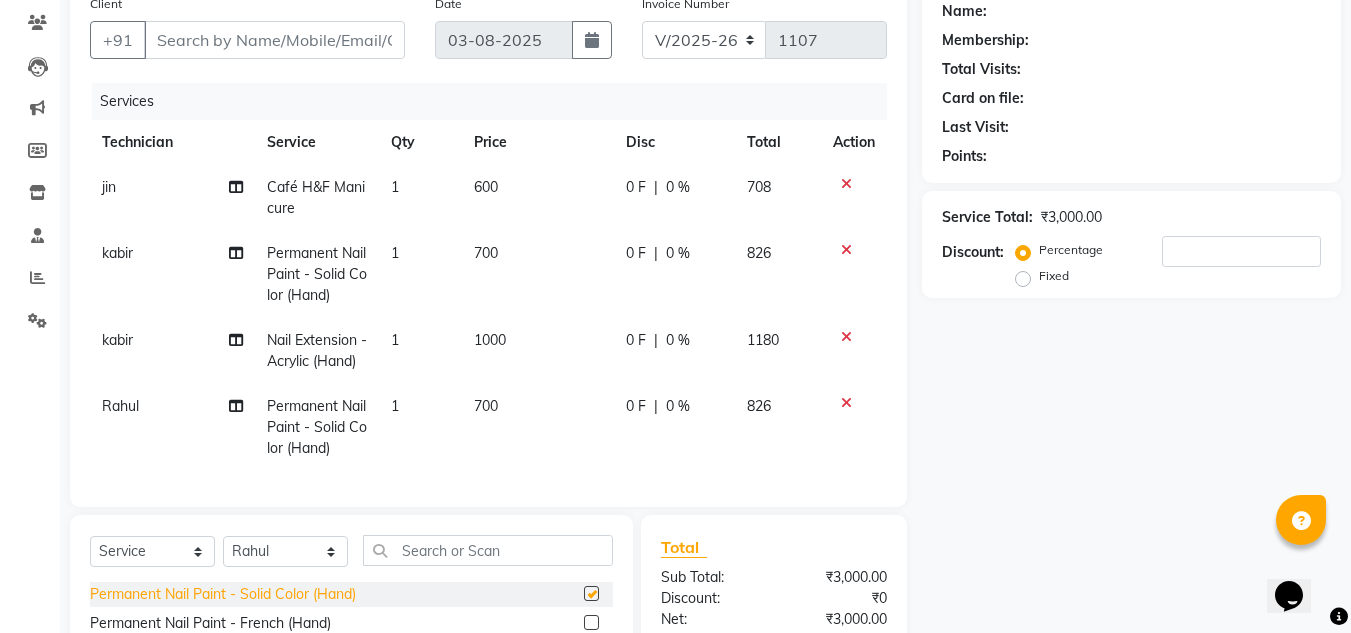checkbox on "false" 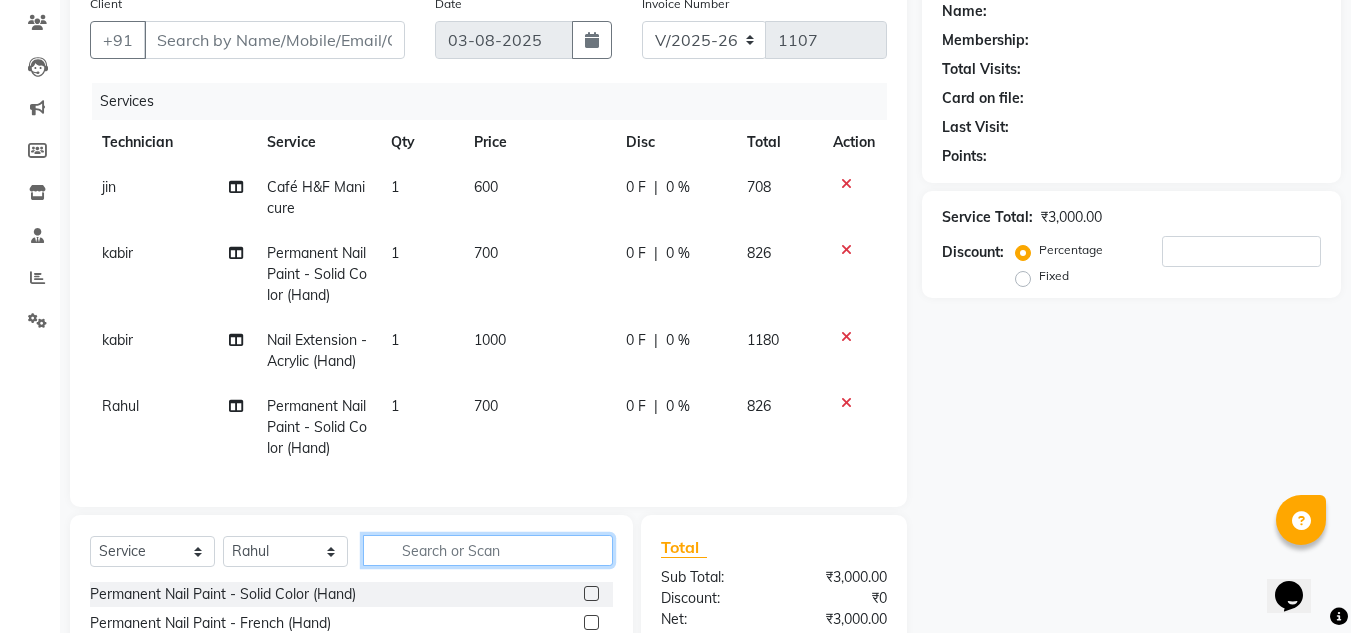 click 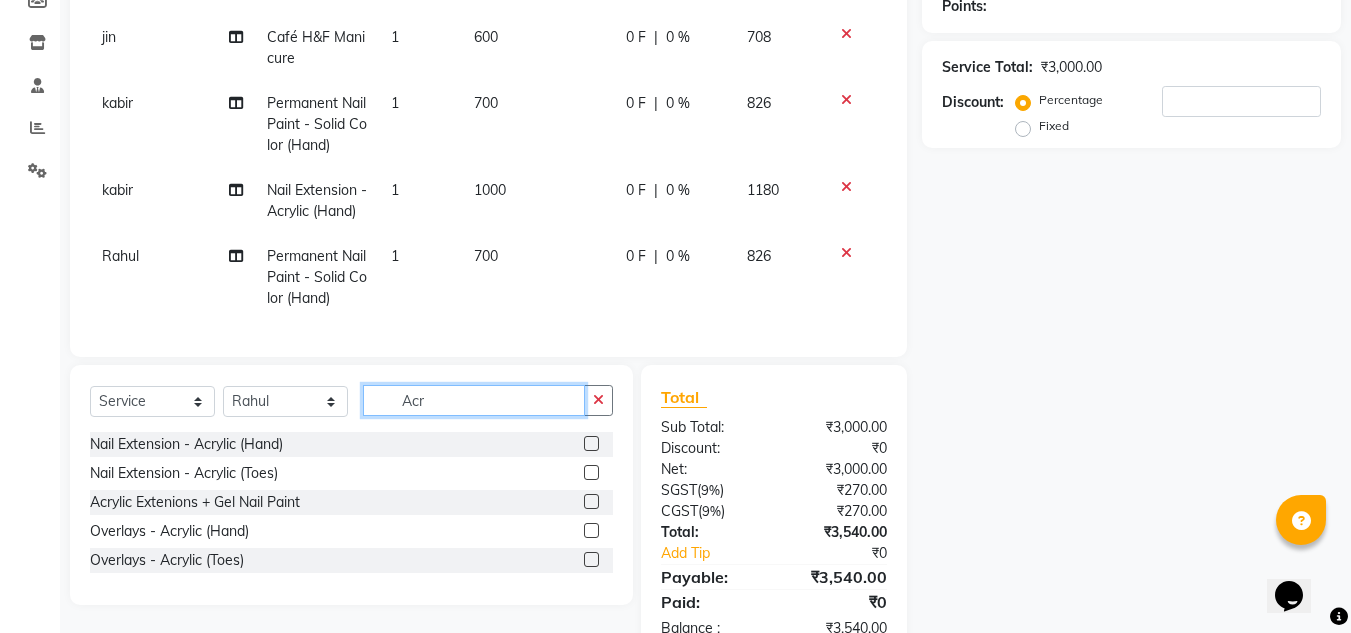 scroll, scrollTop: 317, scrollLeft: 0, axis: vertical 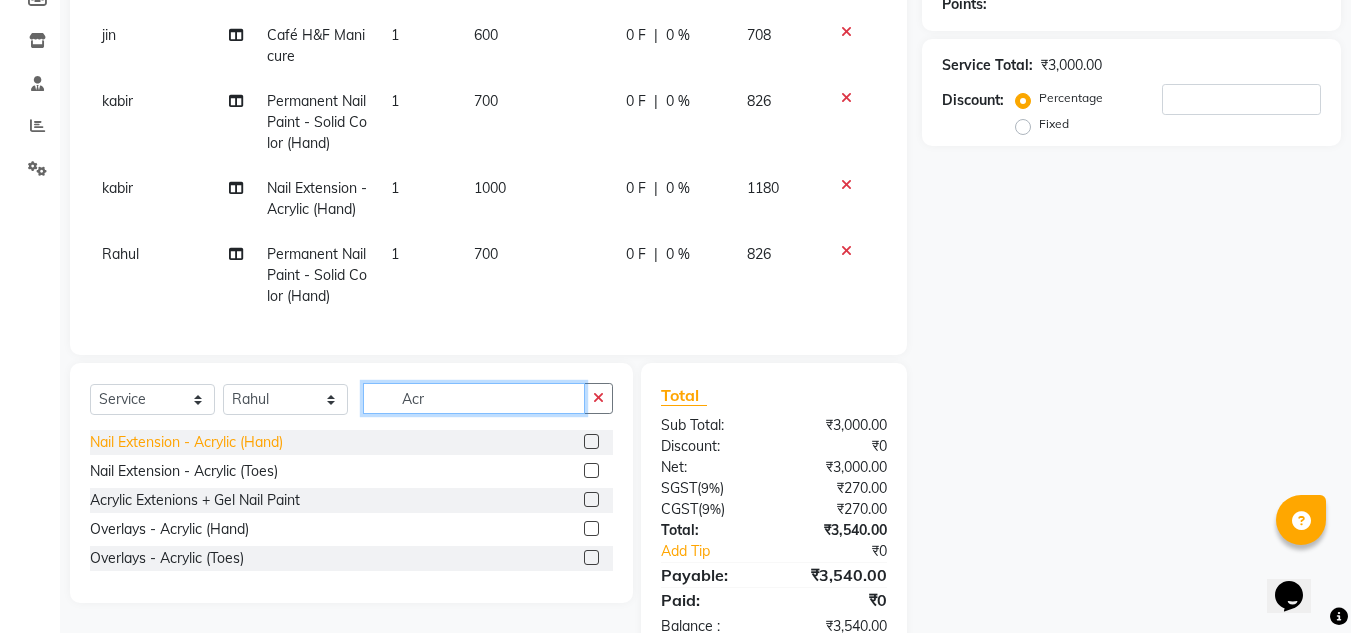 type on "Acr" 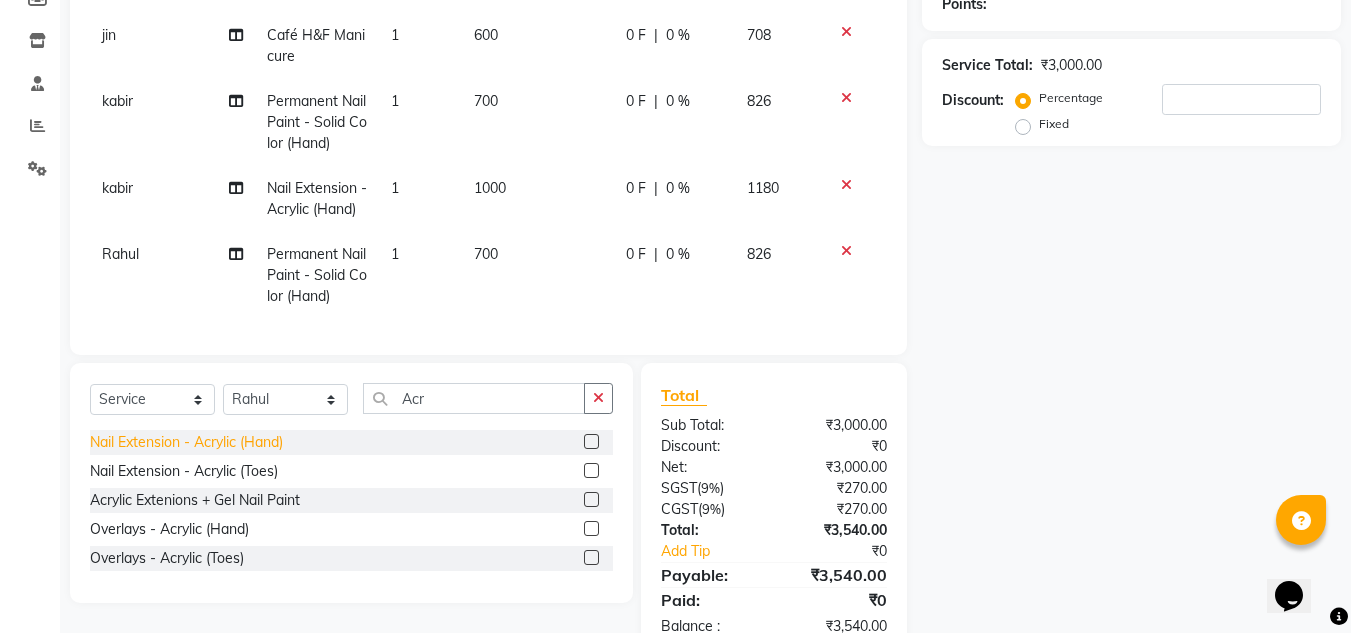 click on "Nail Extension - Acrylic (Hand)" 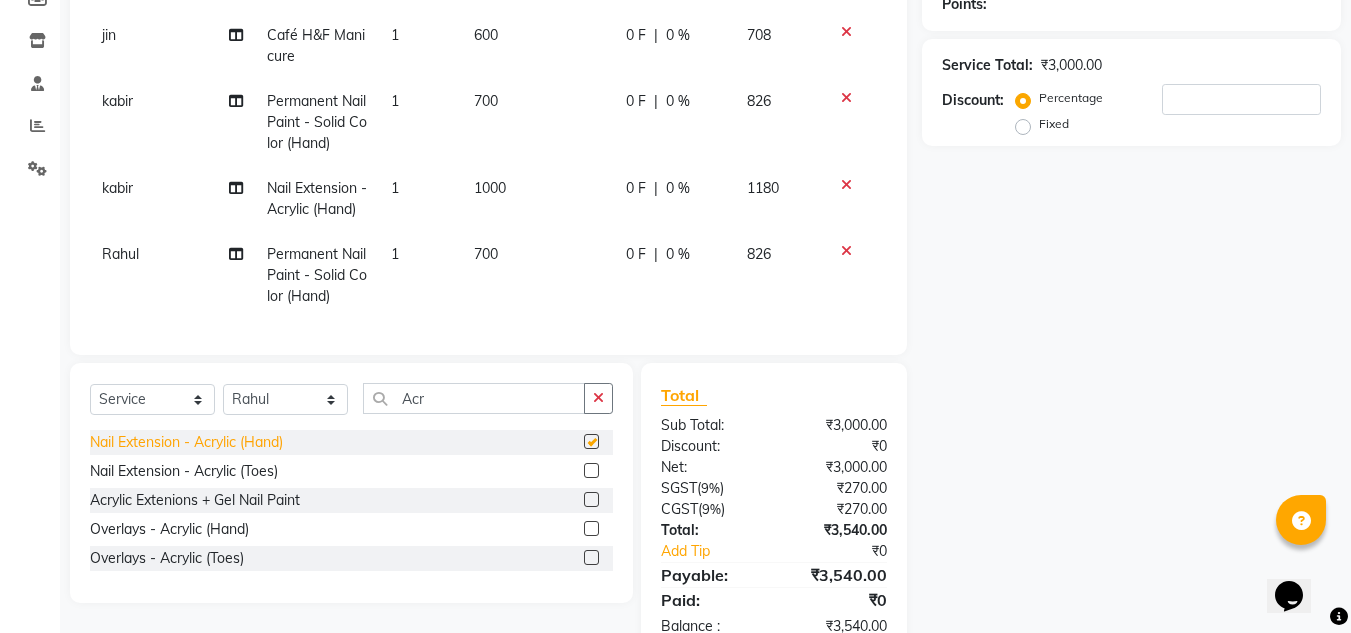 checkbox on "false" 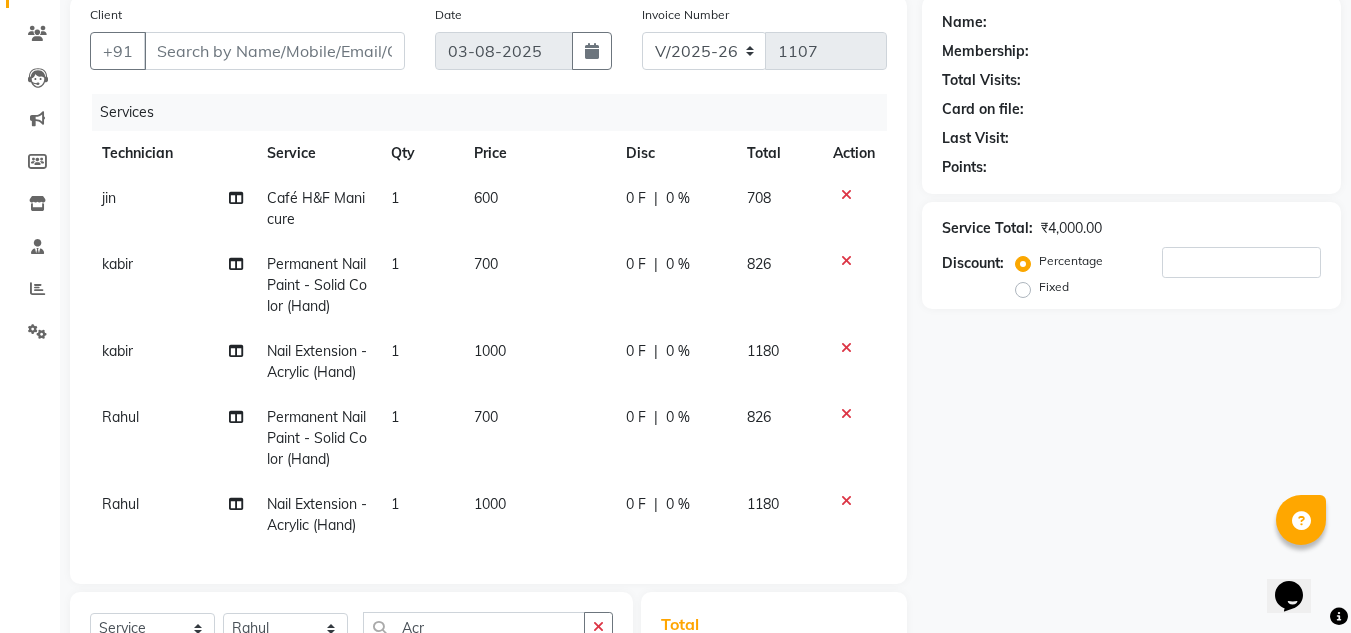 scroll, scrollTop: 149, scrollLeft: 0, axis: vertical 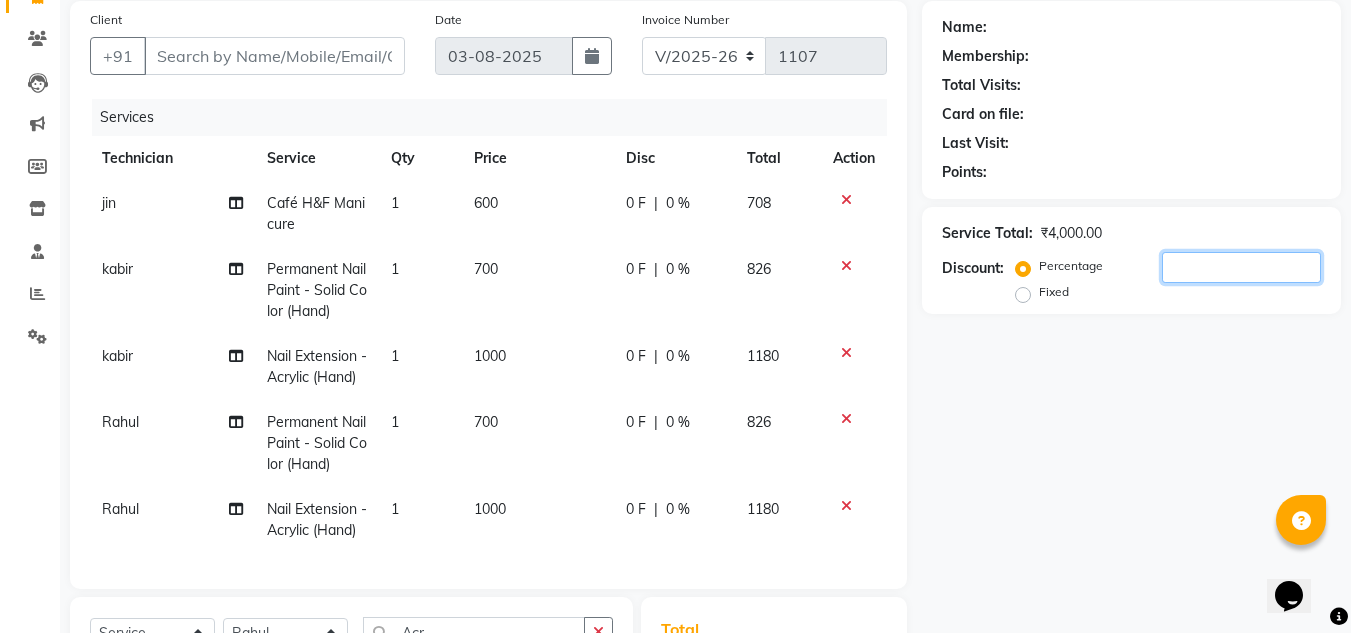 click 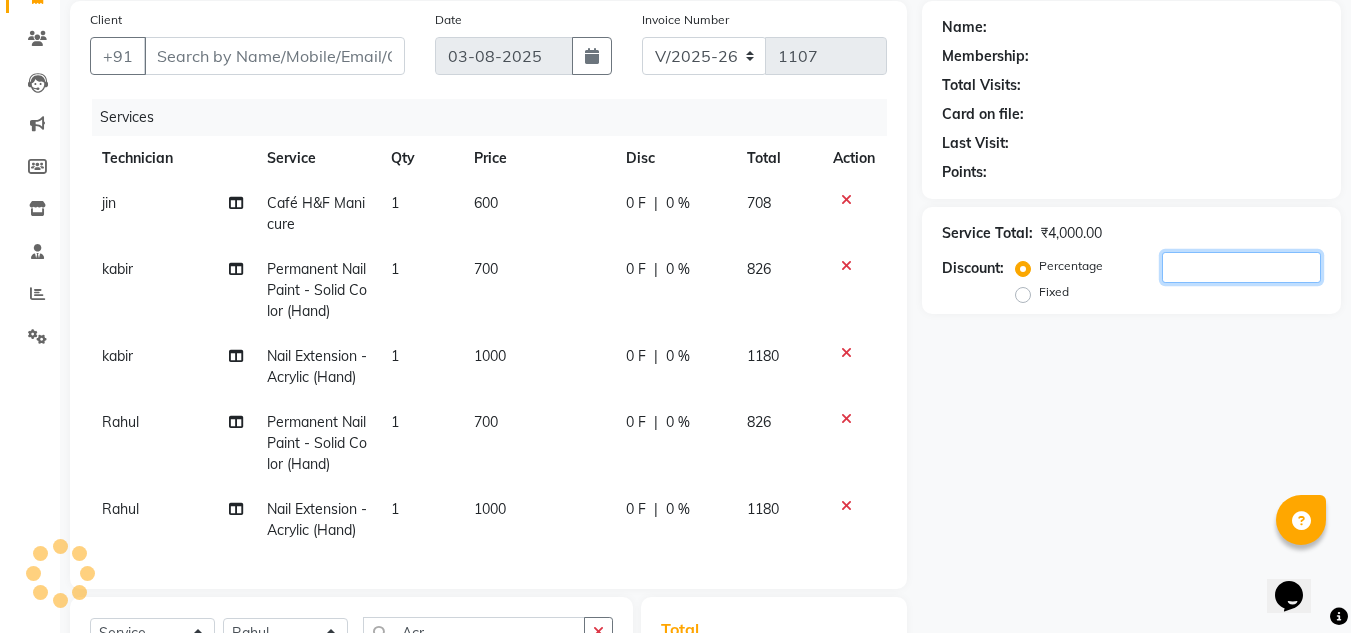click 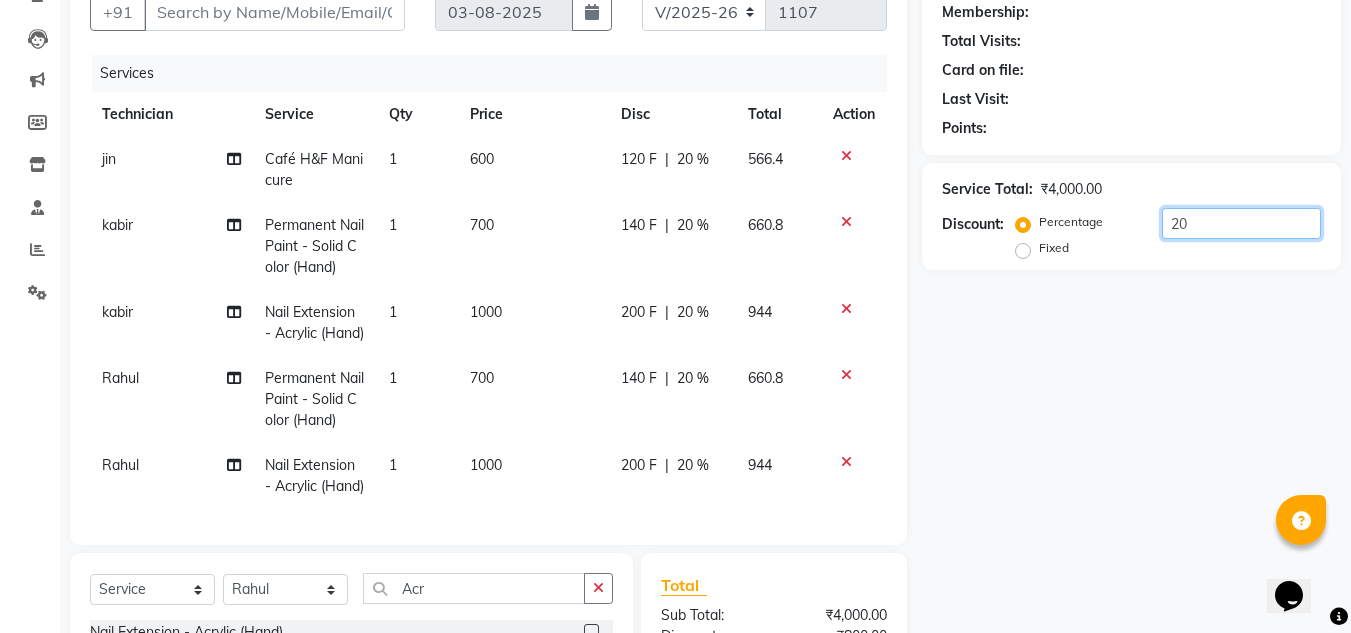 scroll, scrollTop: 192, scrollLeft: 0, axis: vertical 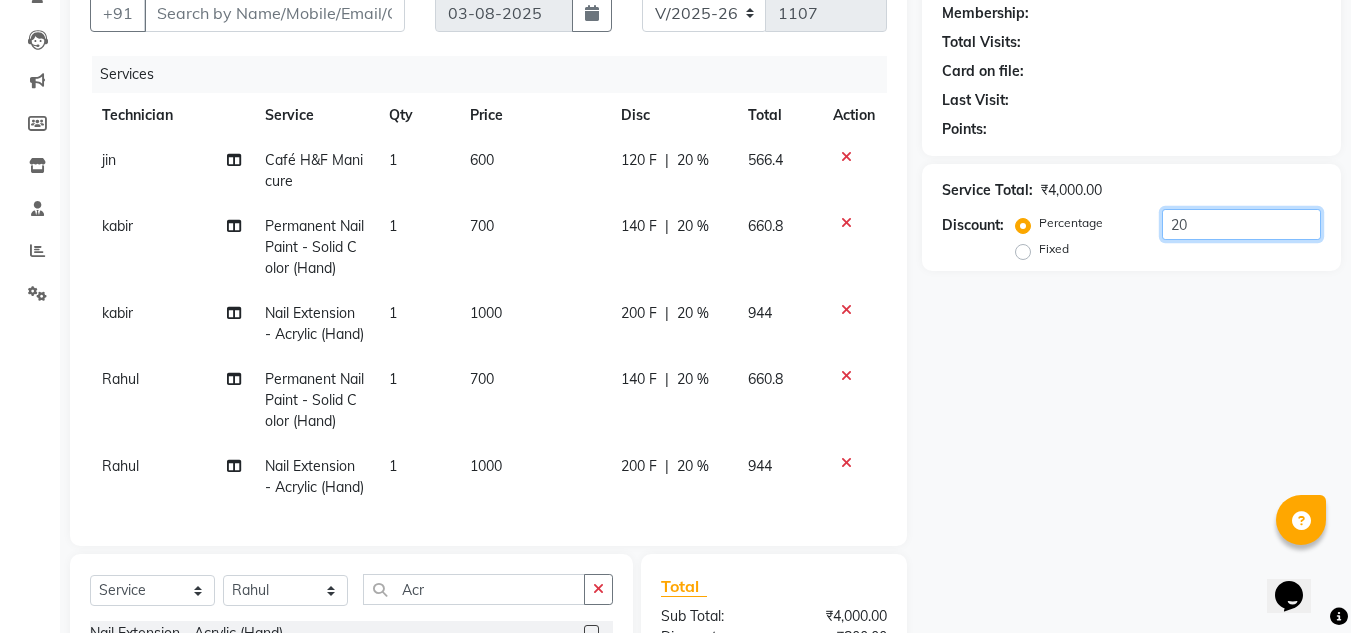type on "2" 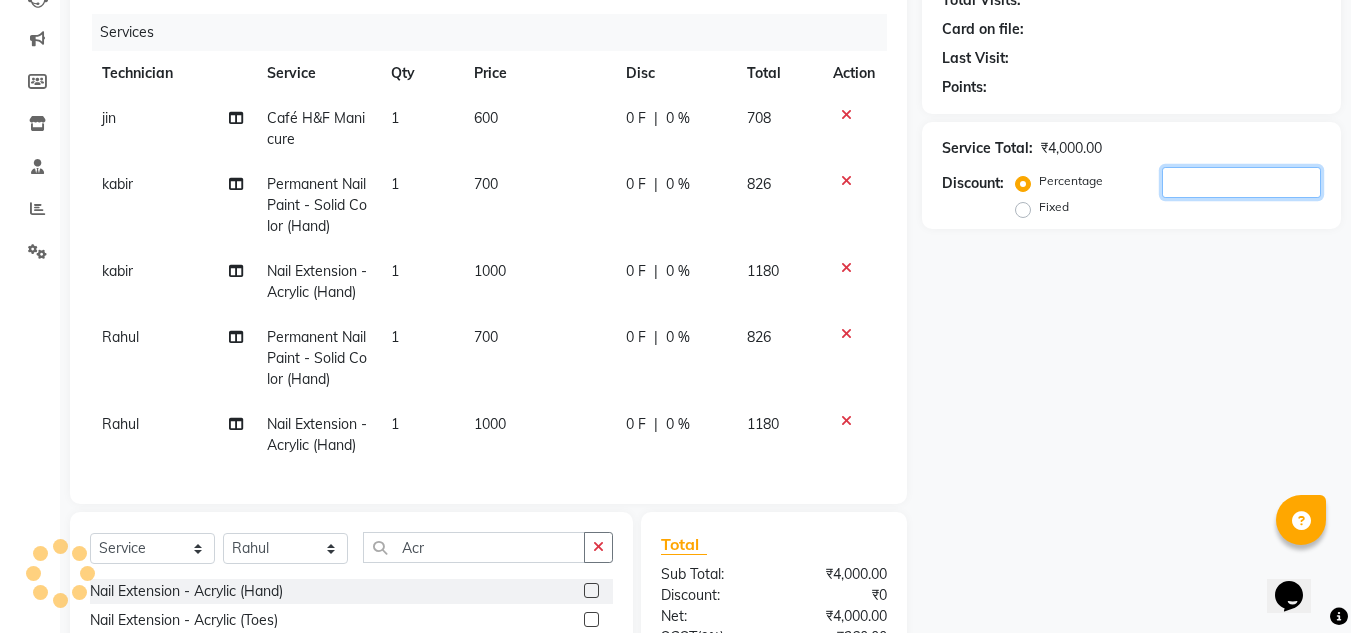 scroll, scrollTop: 203, scrollLeft: 0, axis: vertical 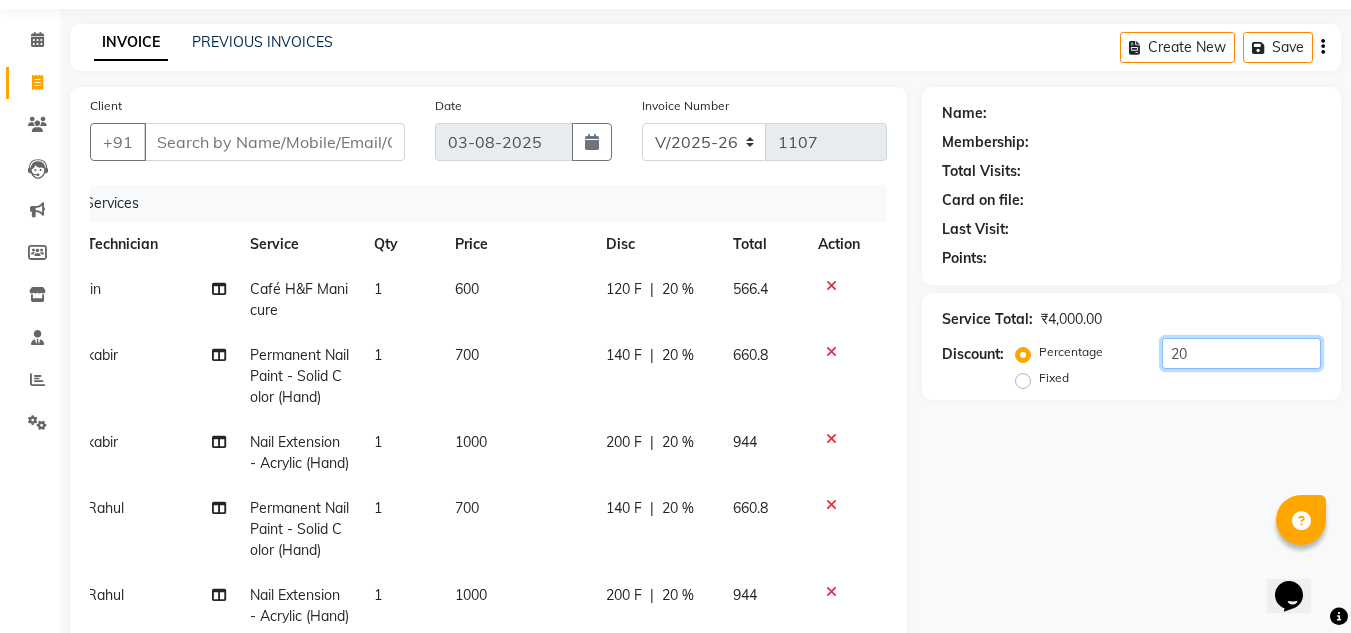 type on "20" 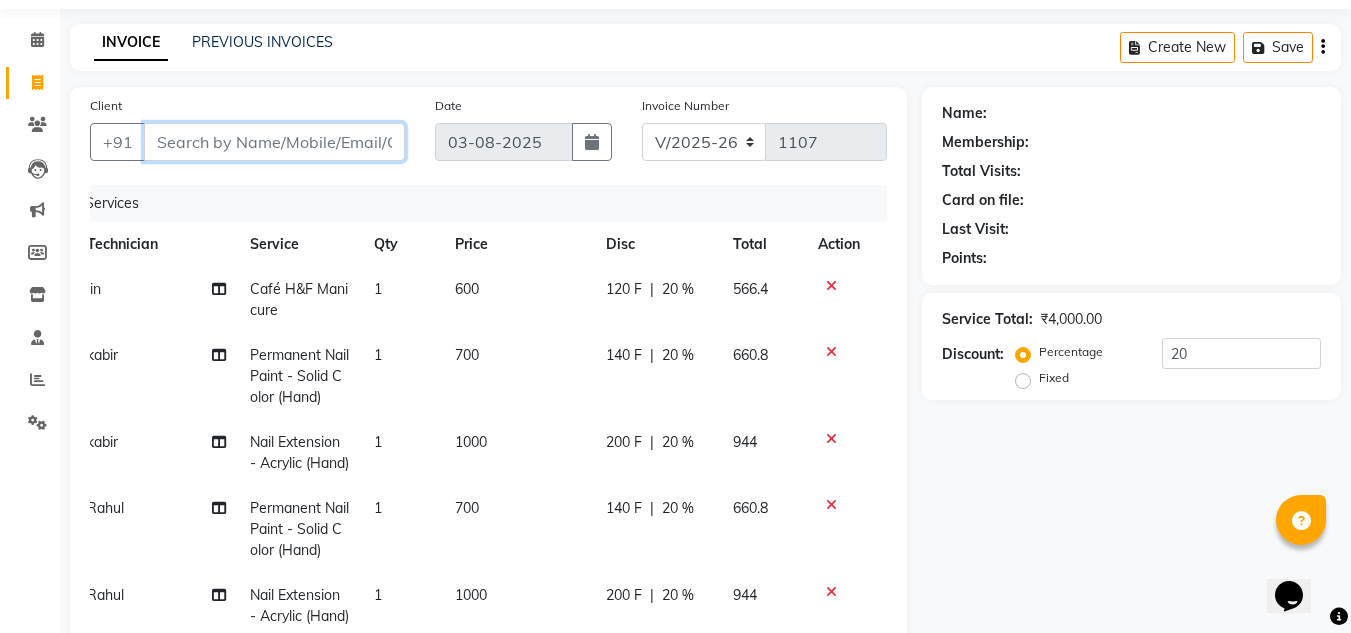click on "Client" at bounding box center [274, 142] 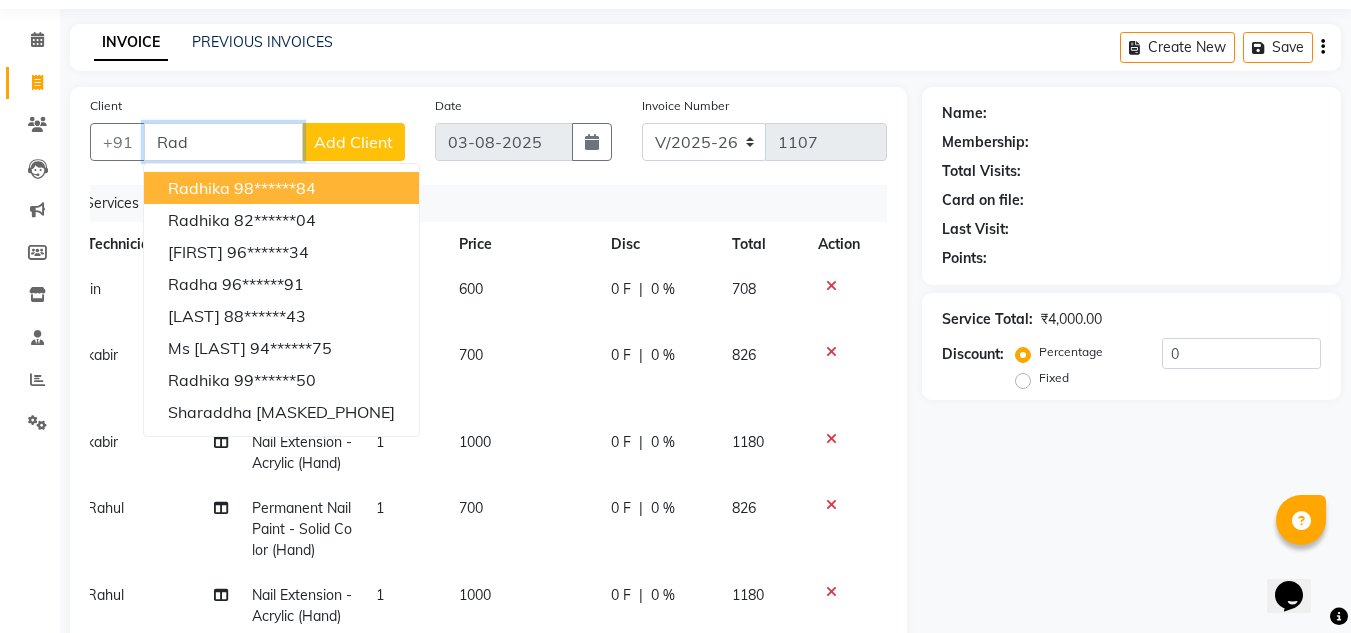 click on "Rad" at bounding box center [223, 142] 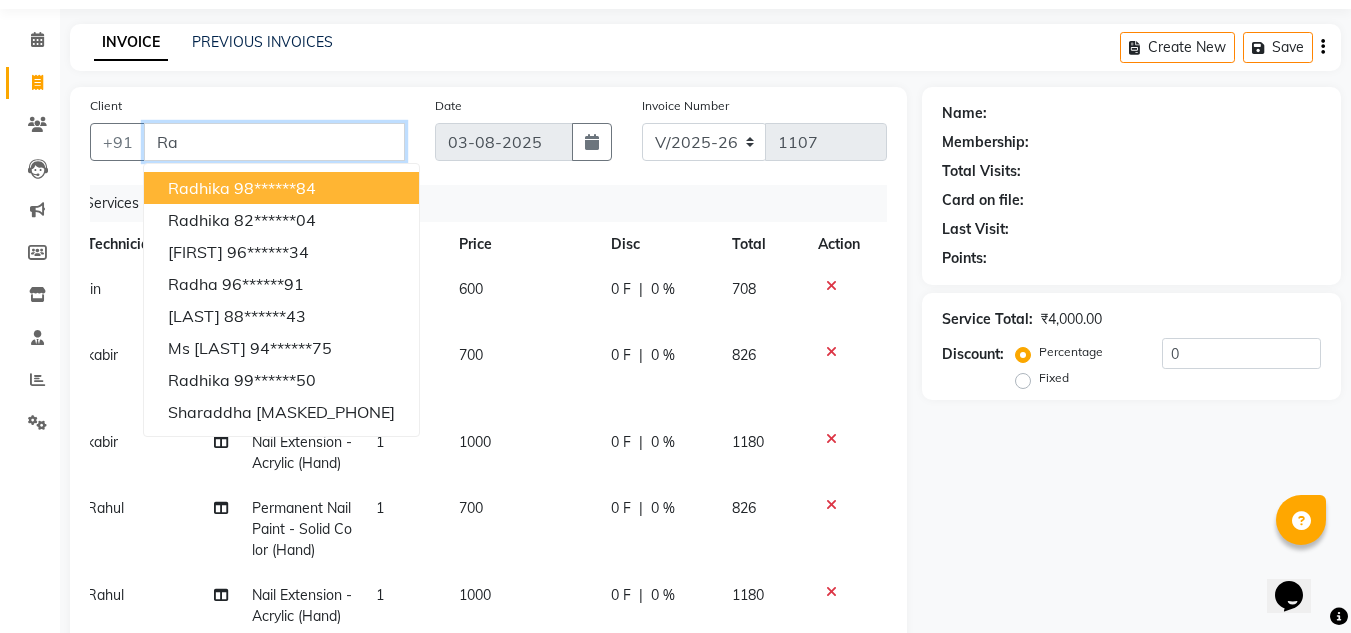 type on "R" 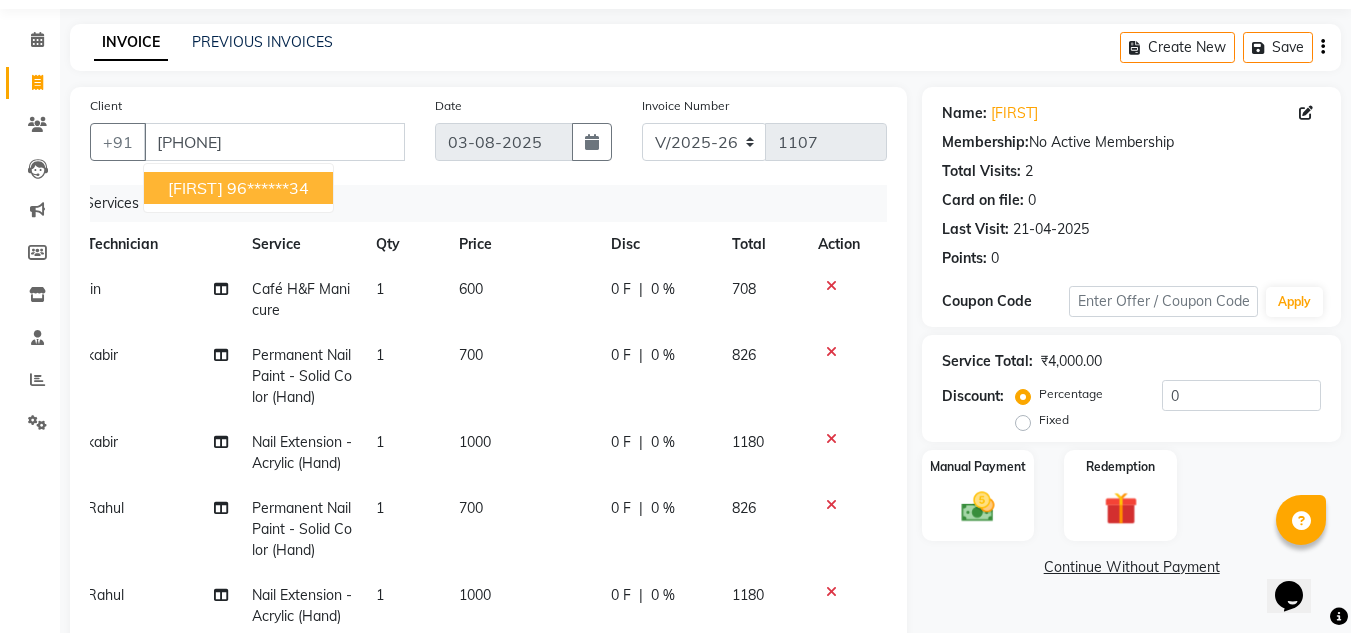 click on "96******34" at bounding box center [268, 188] 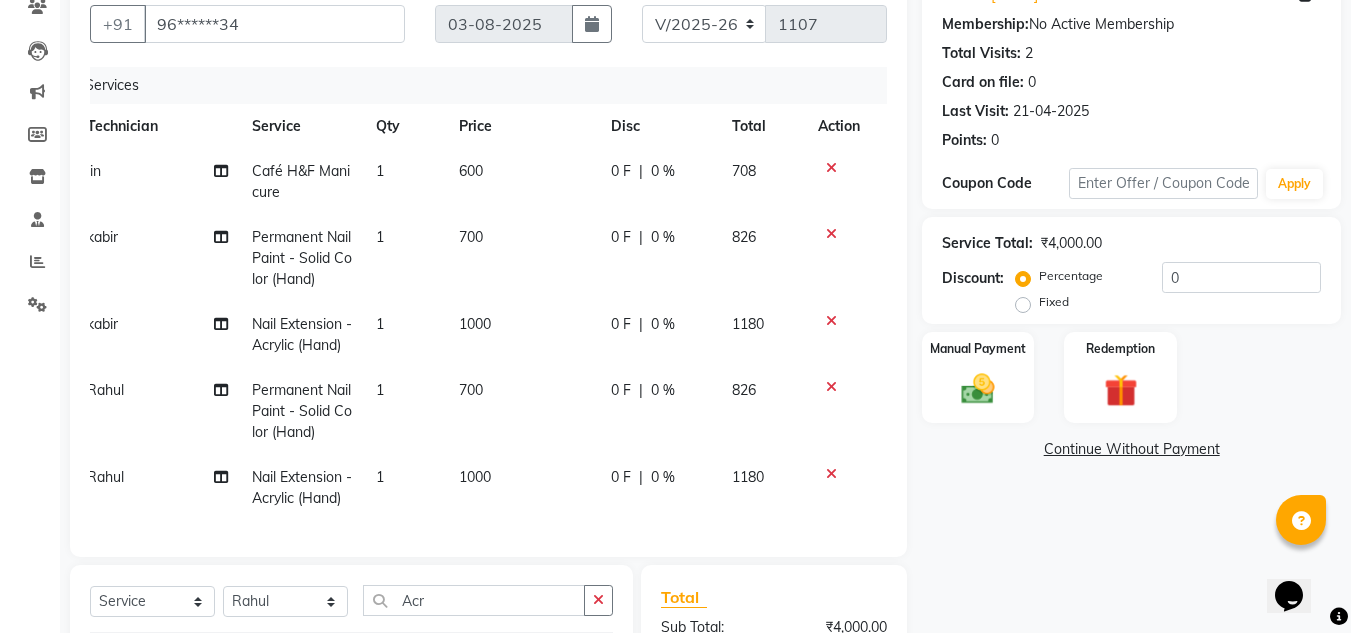 scroll, scrollTop: 182, scrollLeft: 0, axis: vertical 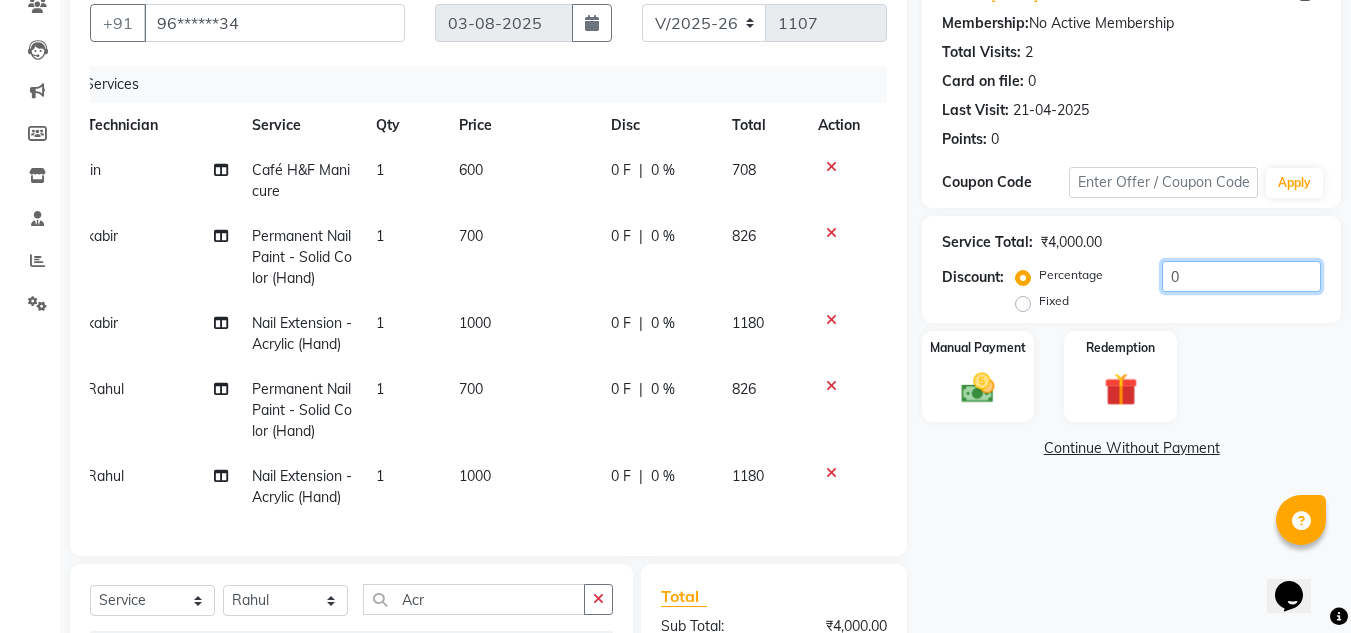 click on "0" 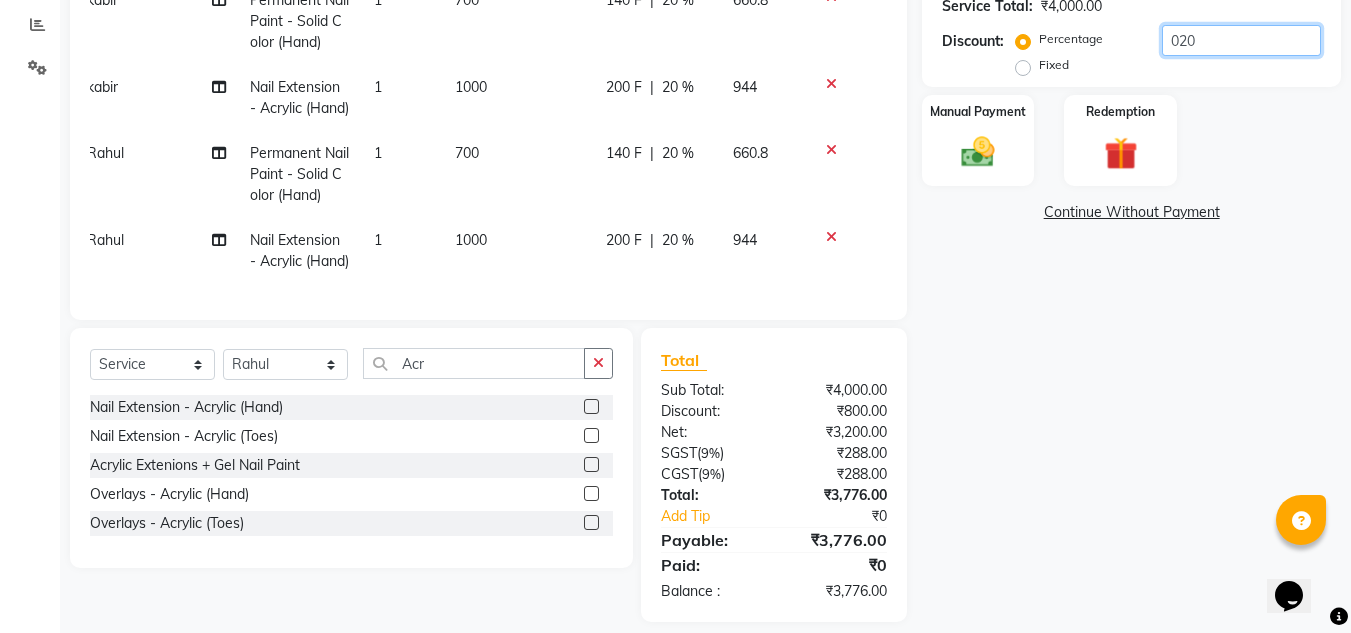 scroll, scrollTop: 422, scrollLeft: 0, axis: vertical 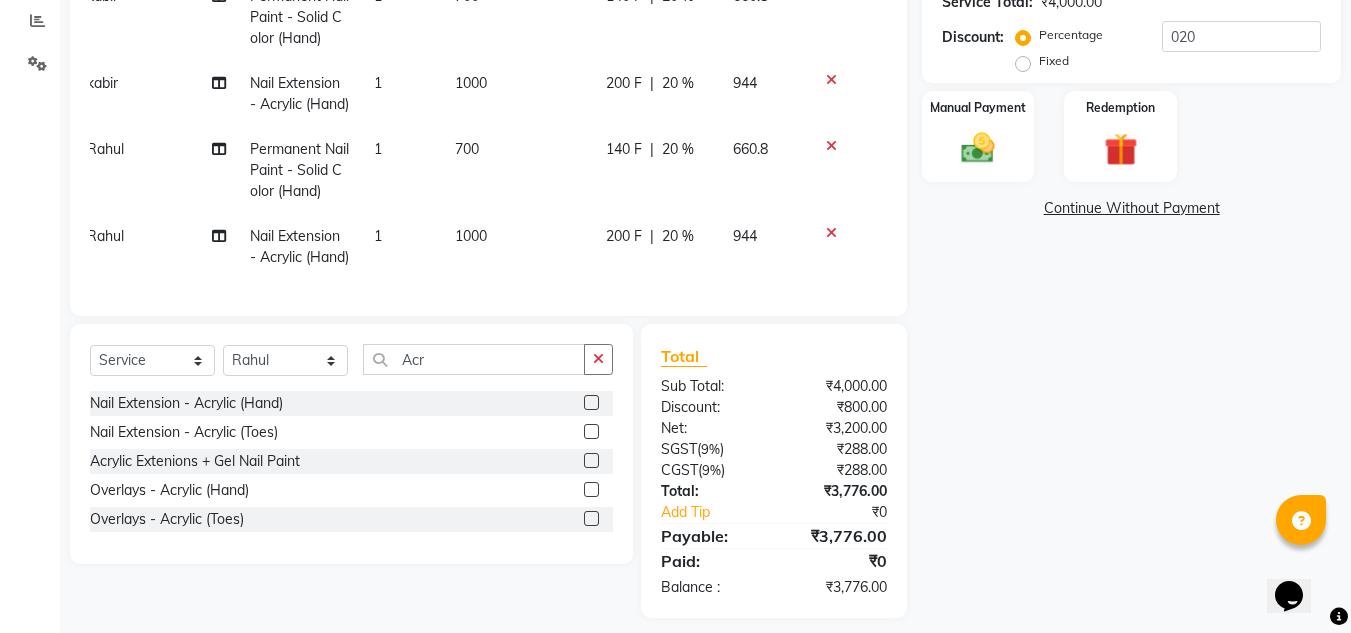 click on "Name: [FIRST] Membership: No Active Membership Total Visits: [NUMBER] Card on file: [NUMBER] Last Visit: 21-04-2025 Points: [NUMBER] Coupon Code Apply Service Total: ₹4,000.00 Discount: Percentage Fixed 020 Manual Payment Redemption Continue Without Payment" 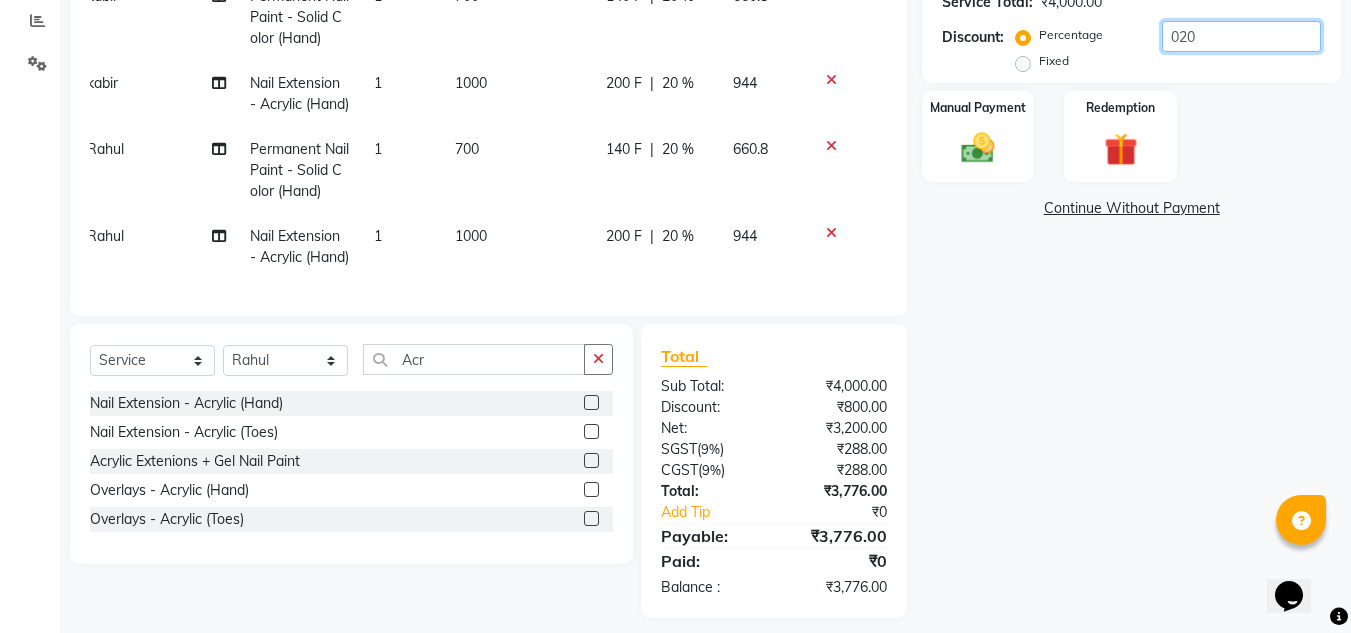 click on "020" 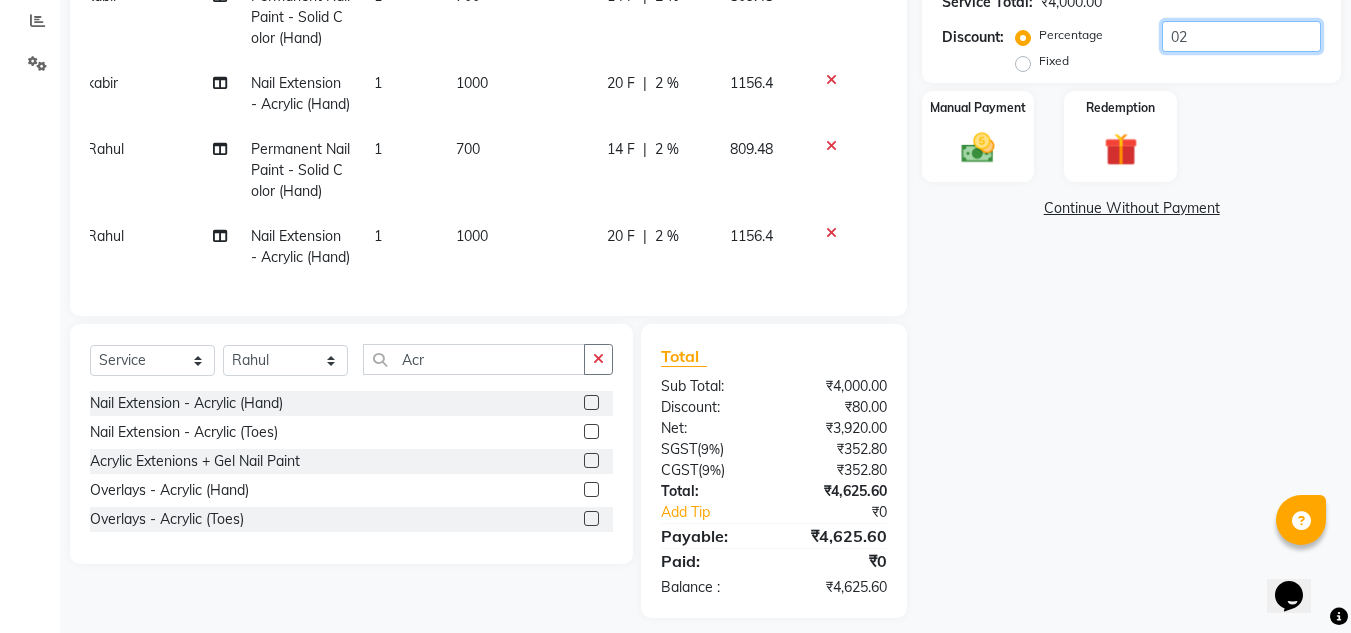 type on "0" 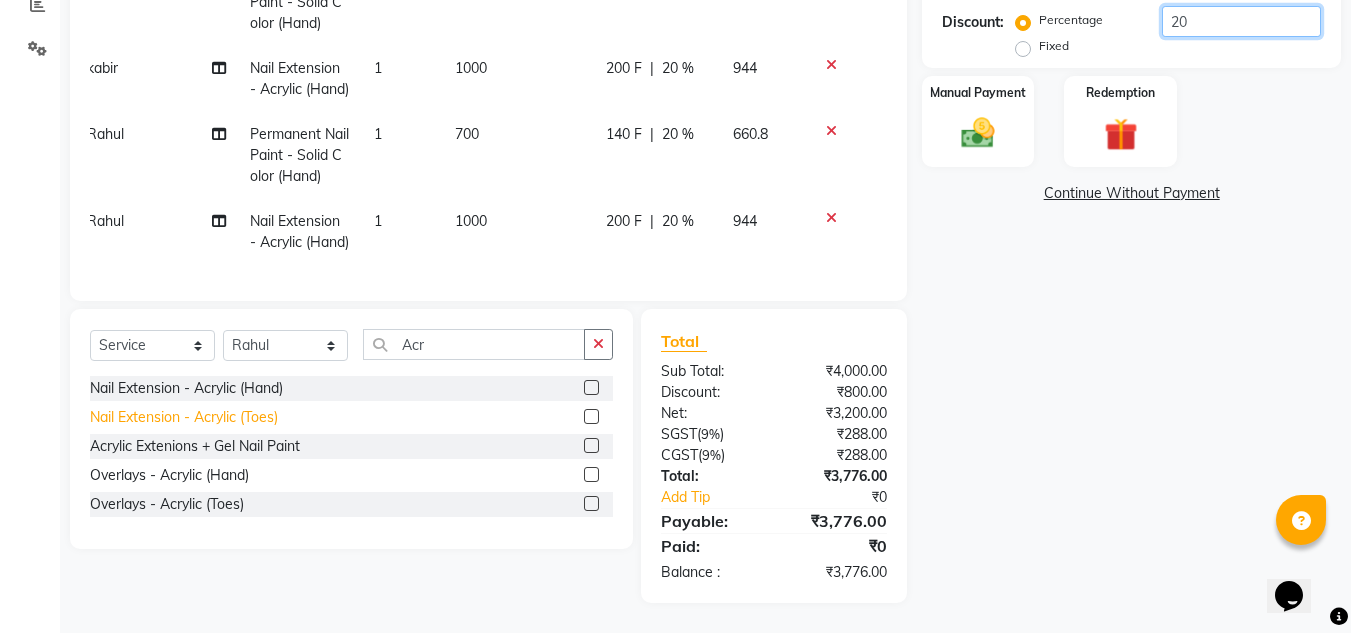 scroll, scrollTop: 467, scrollLeft: 0, axis: vertical 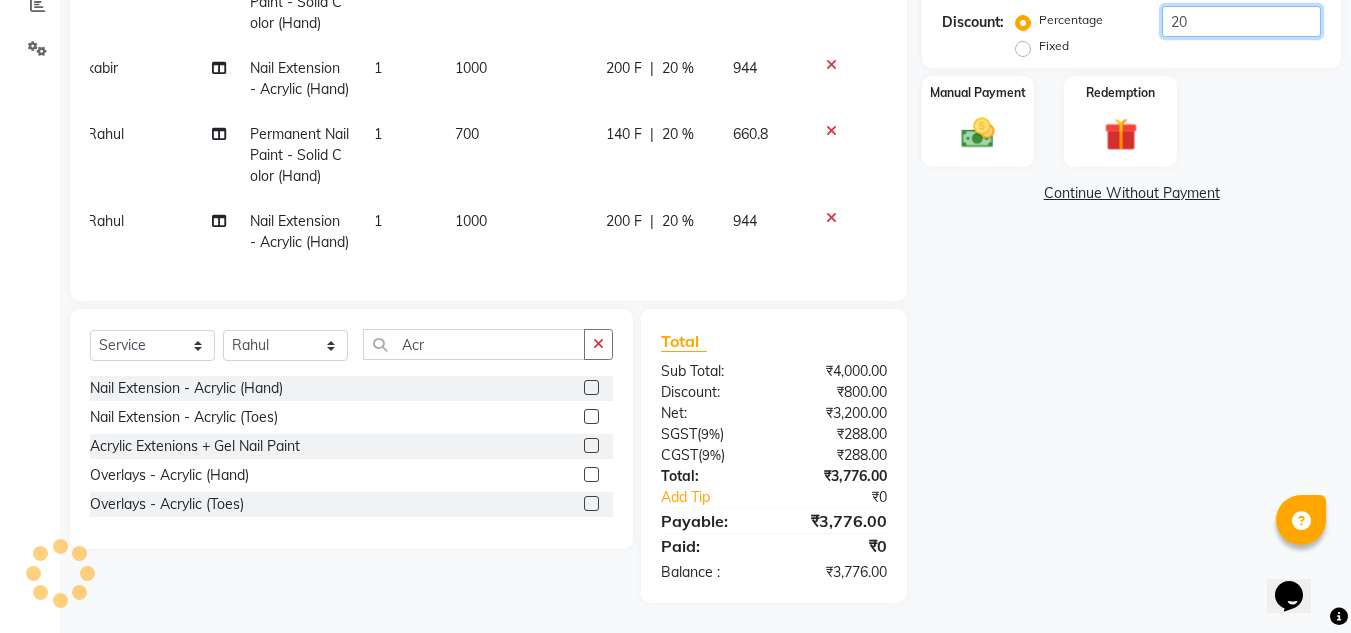type on "20" 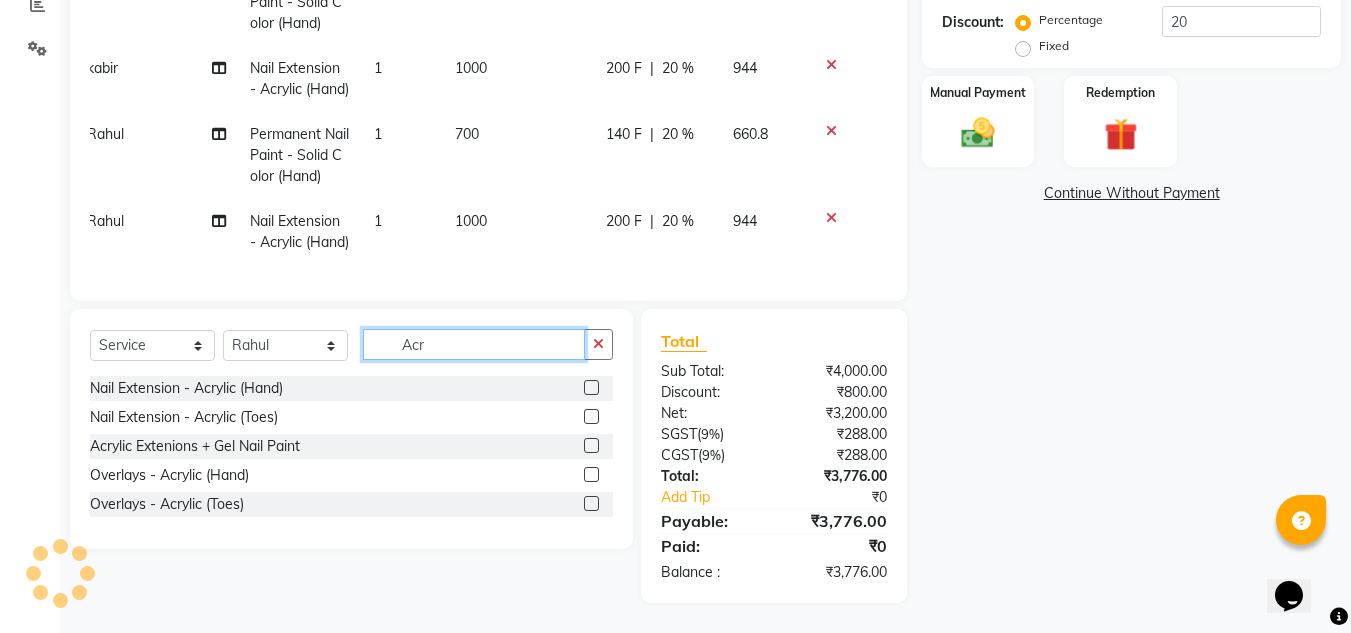 click on "Acr" 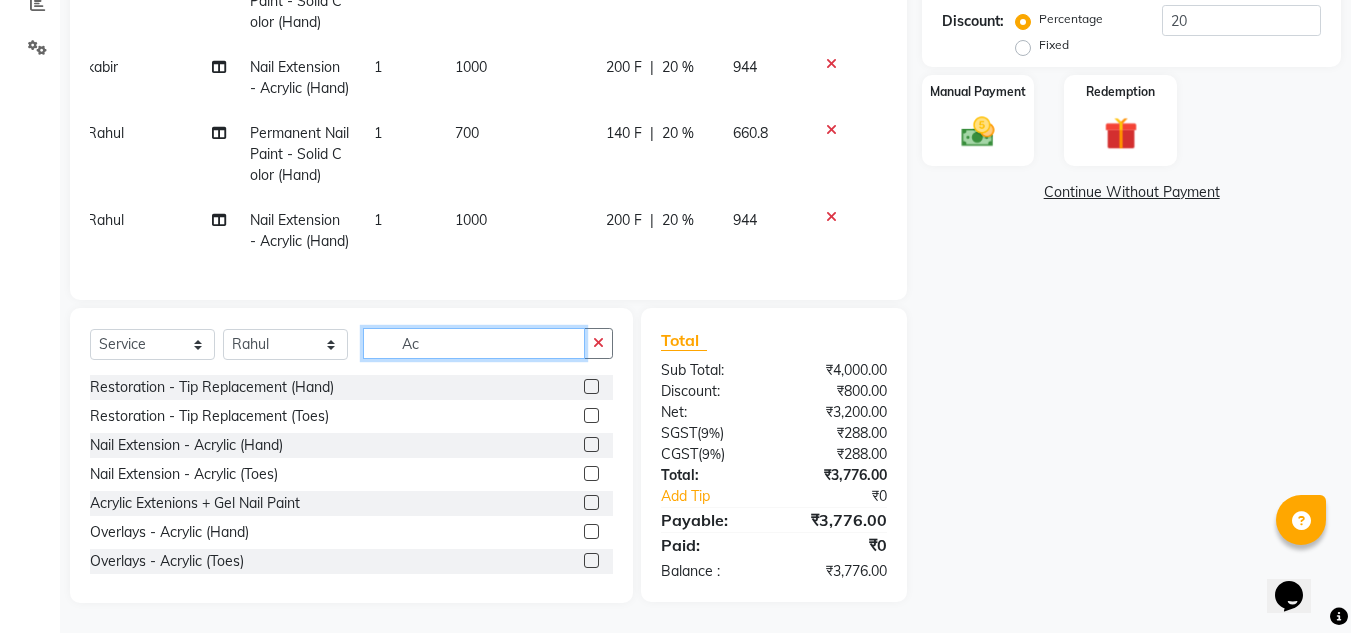 type on "A" 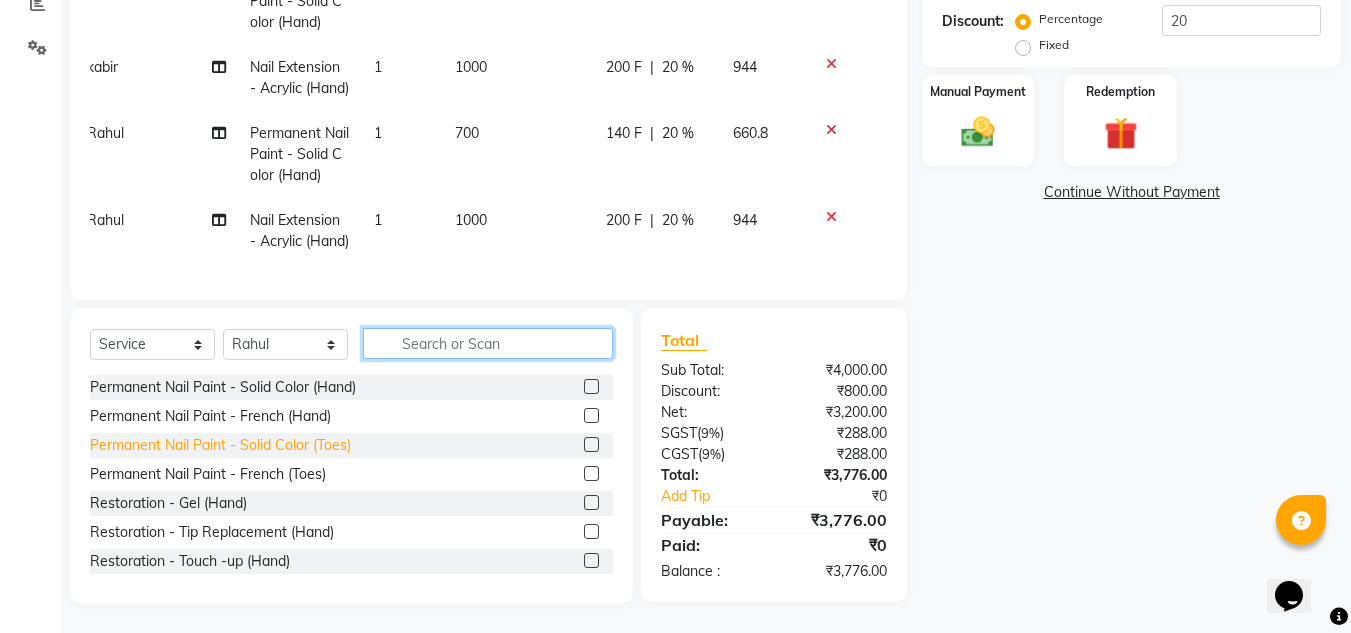 type 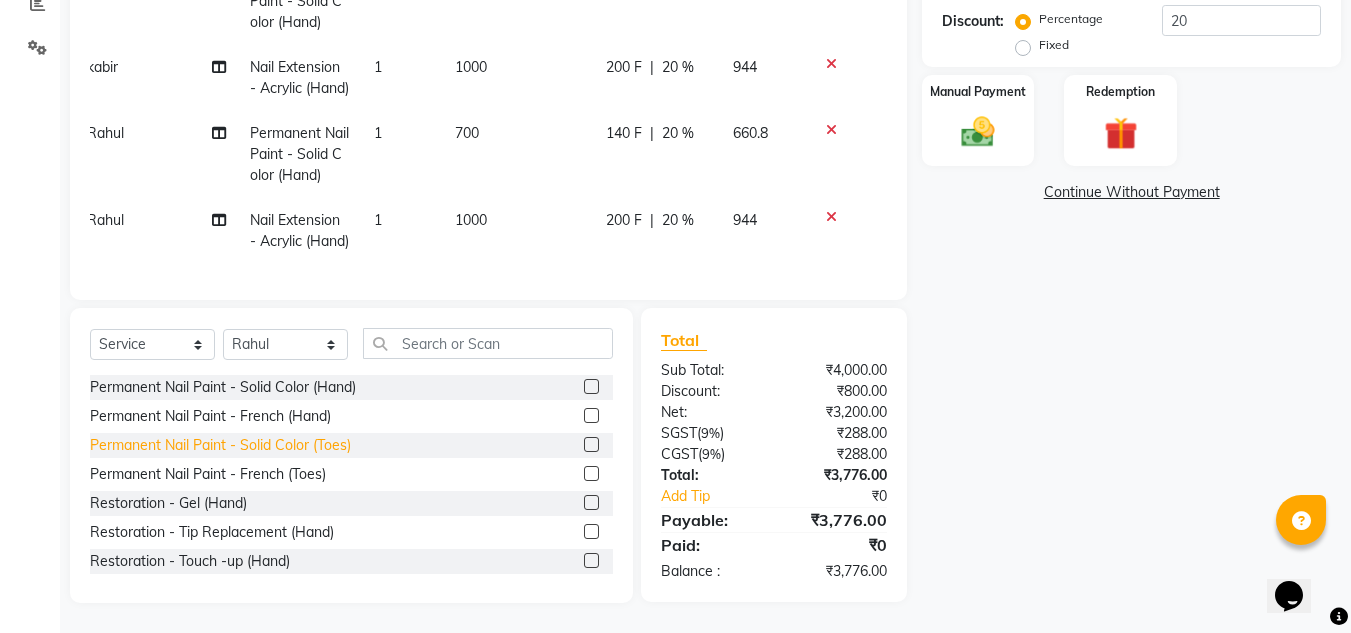 click on "Permanent Nail Paint - Solid Color (Toes)" 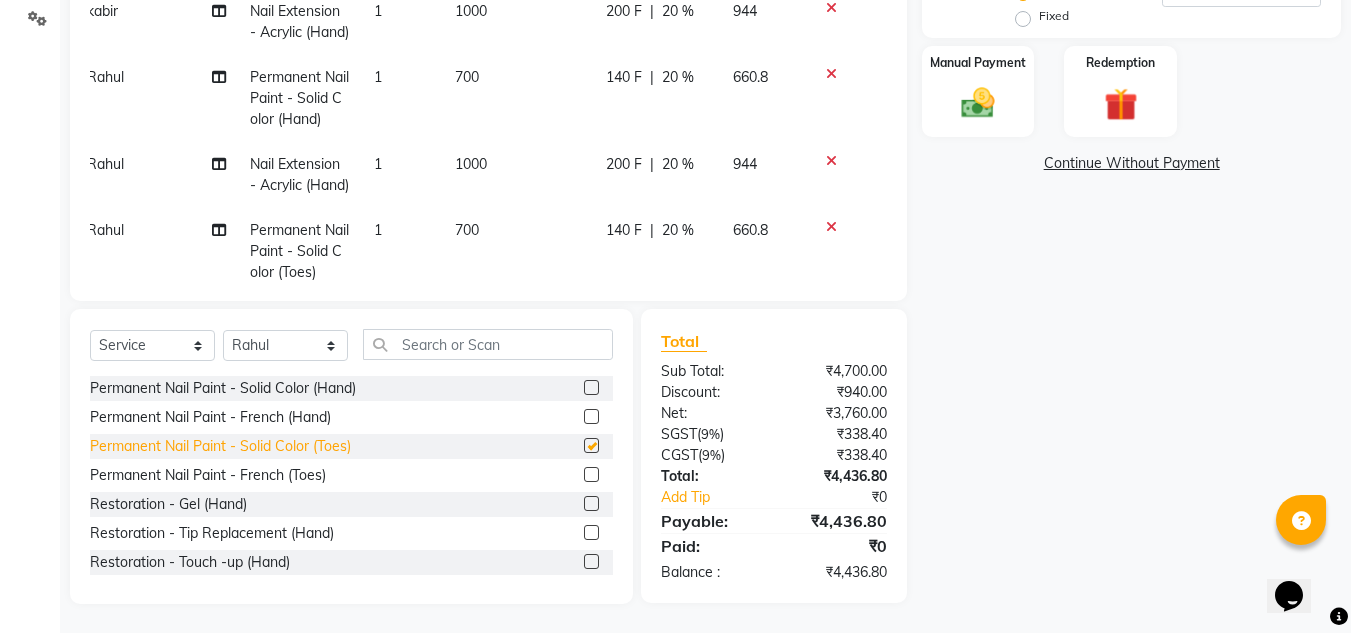 checkbox on "false" 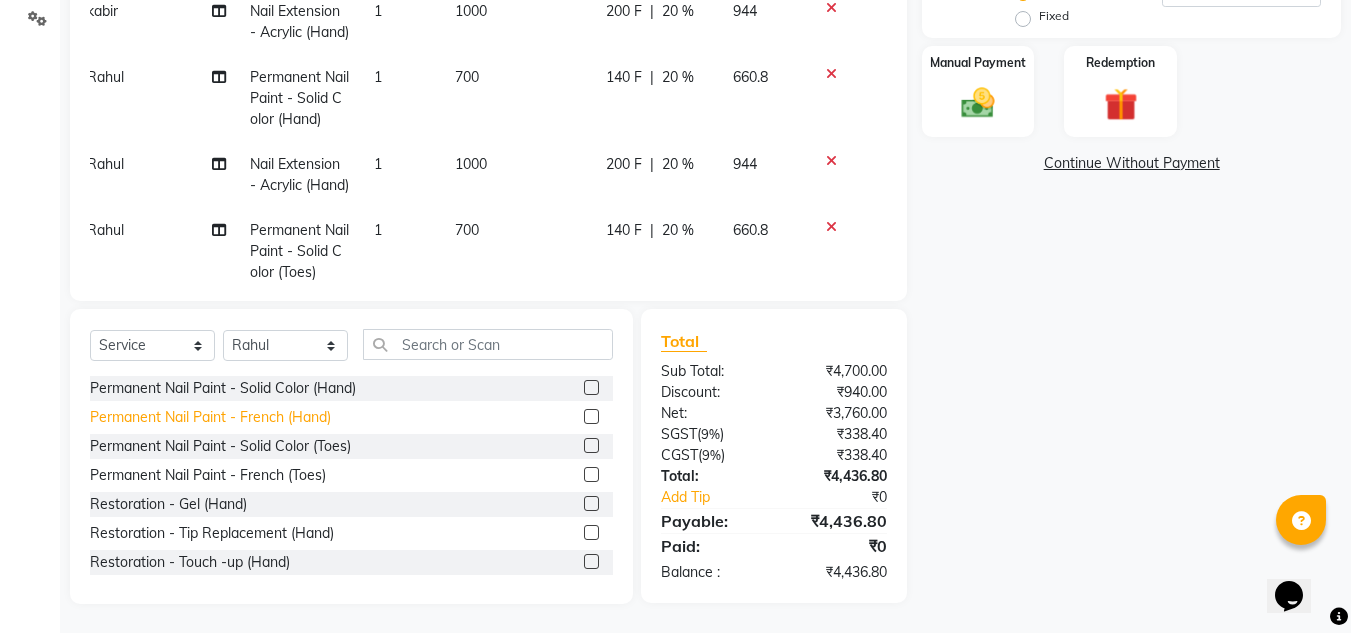 scroll, scrollTop: 127, scrollLeft: 0, axis: vertical 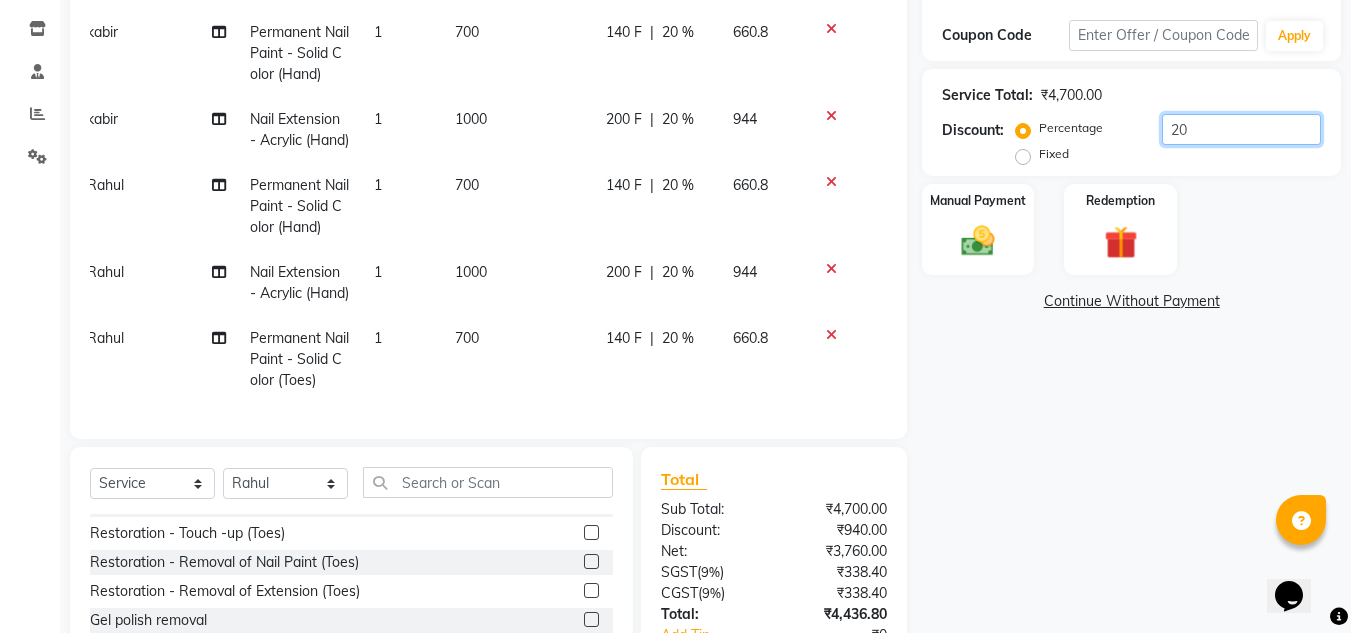click on "20" 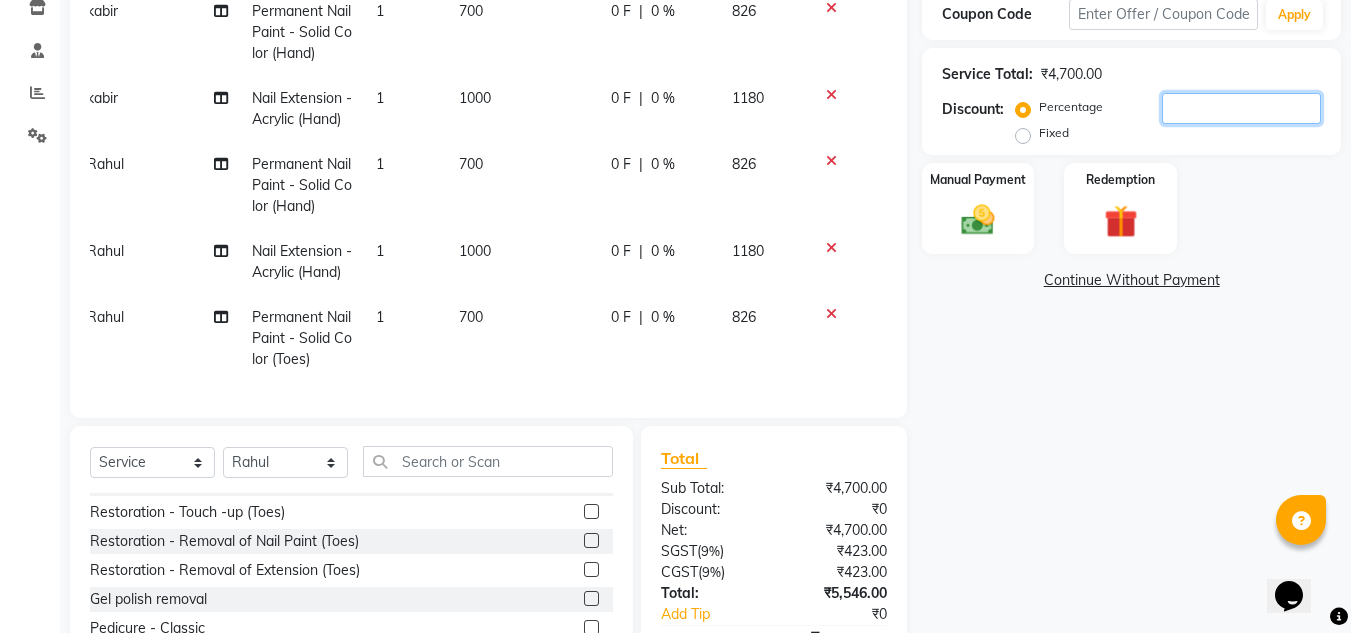 scroll, scrollTop: 349, scrollLeft: 0, axis: vertical 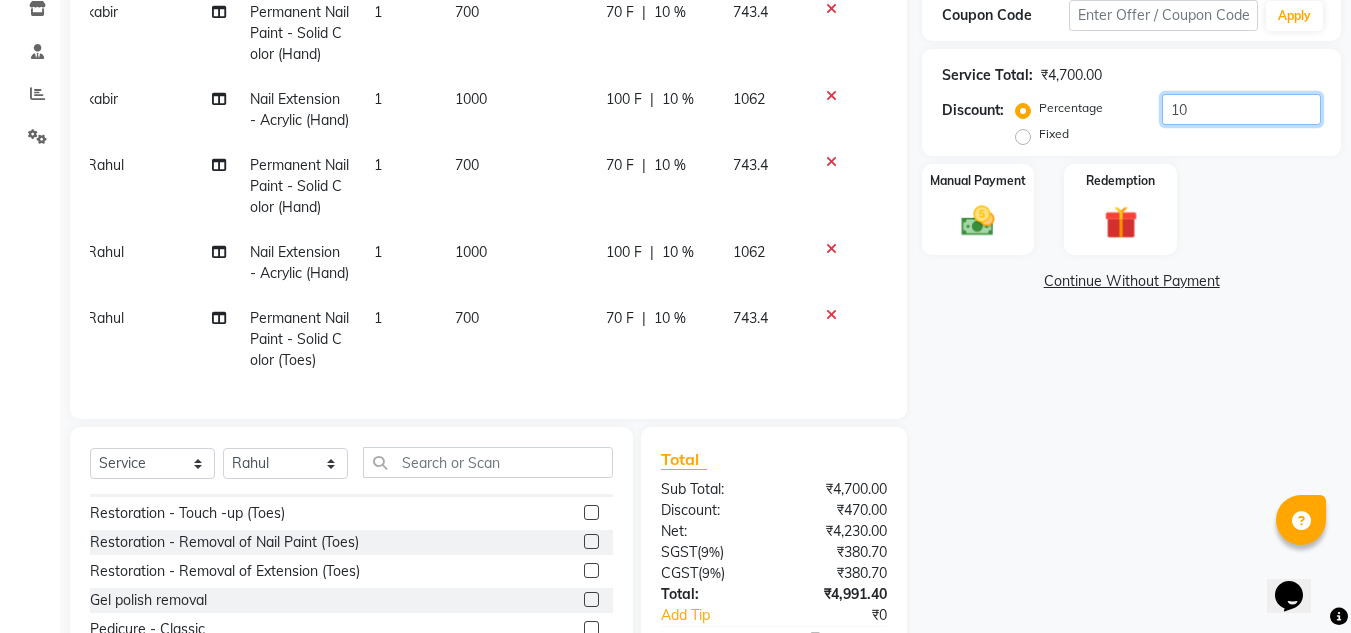 type on "1" 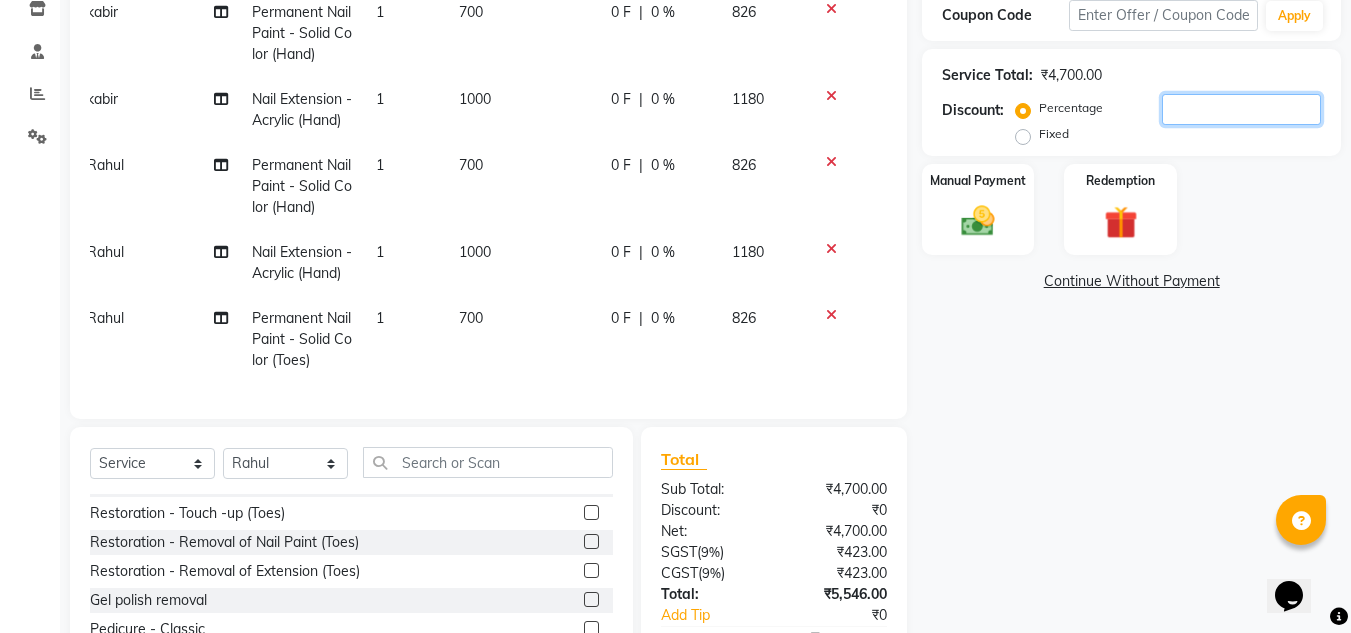 type 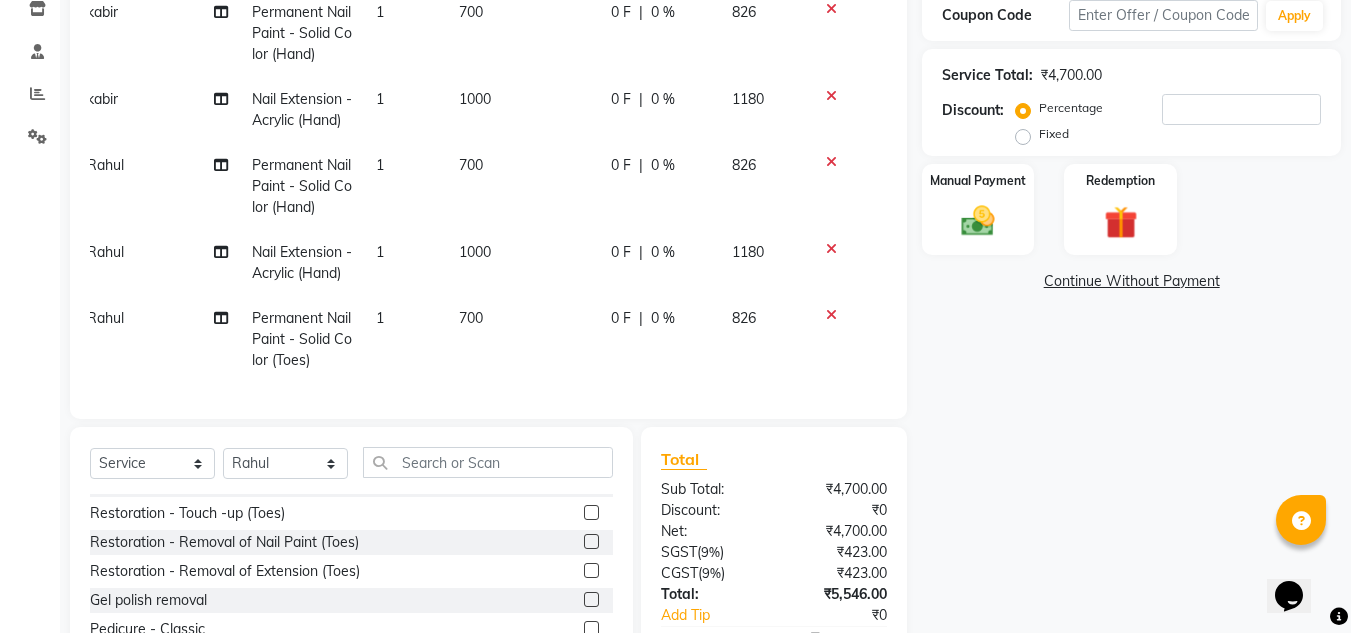 click on "Fixed" 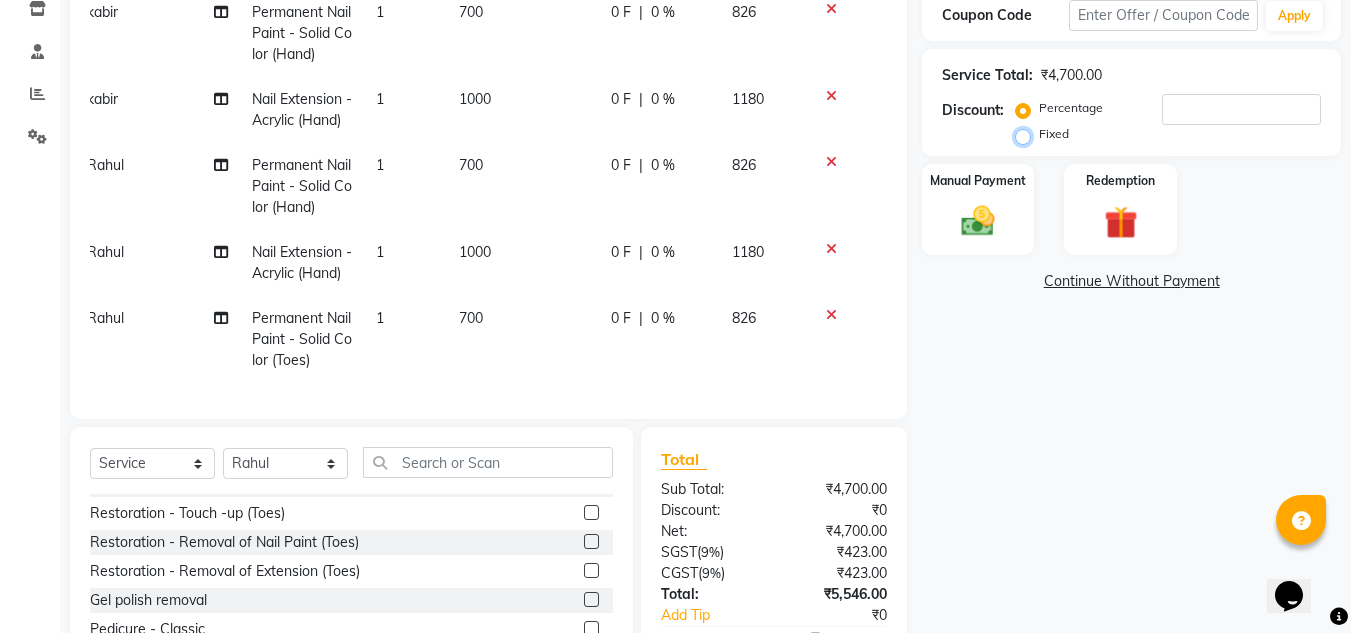 click on "Fixed" at bounding box center [1027, 134] 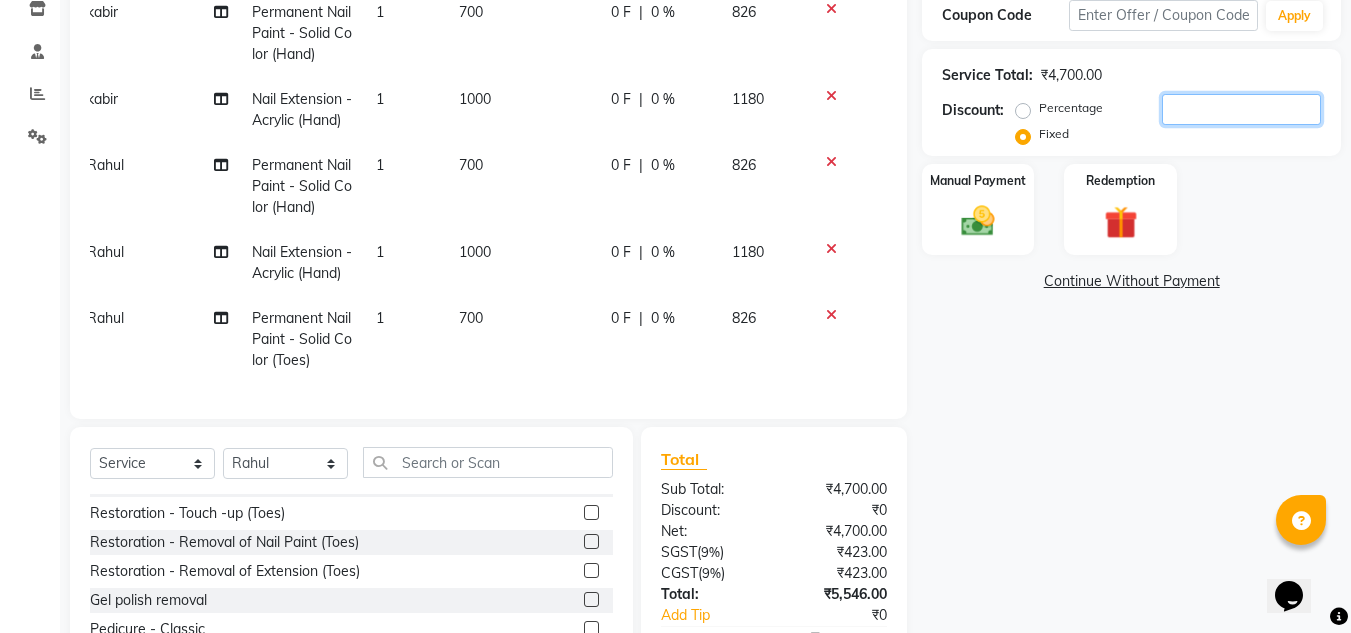 click 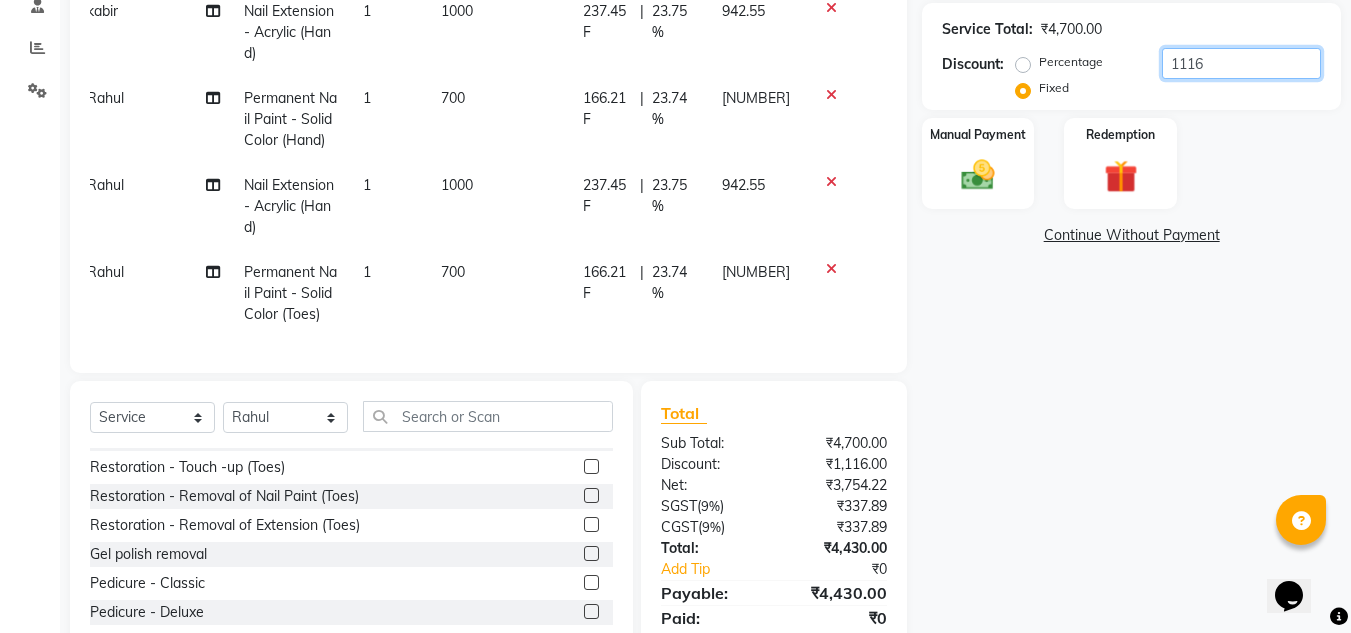 scroll, scrollTop: 394, scrollLeft: 0, axis: vertical 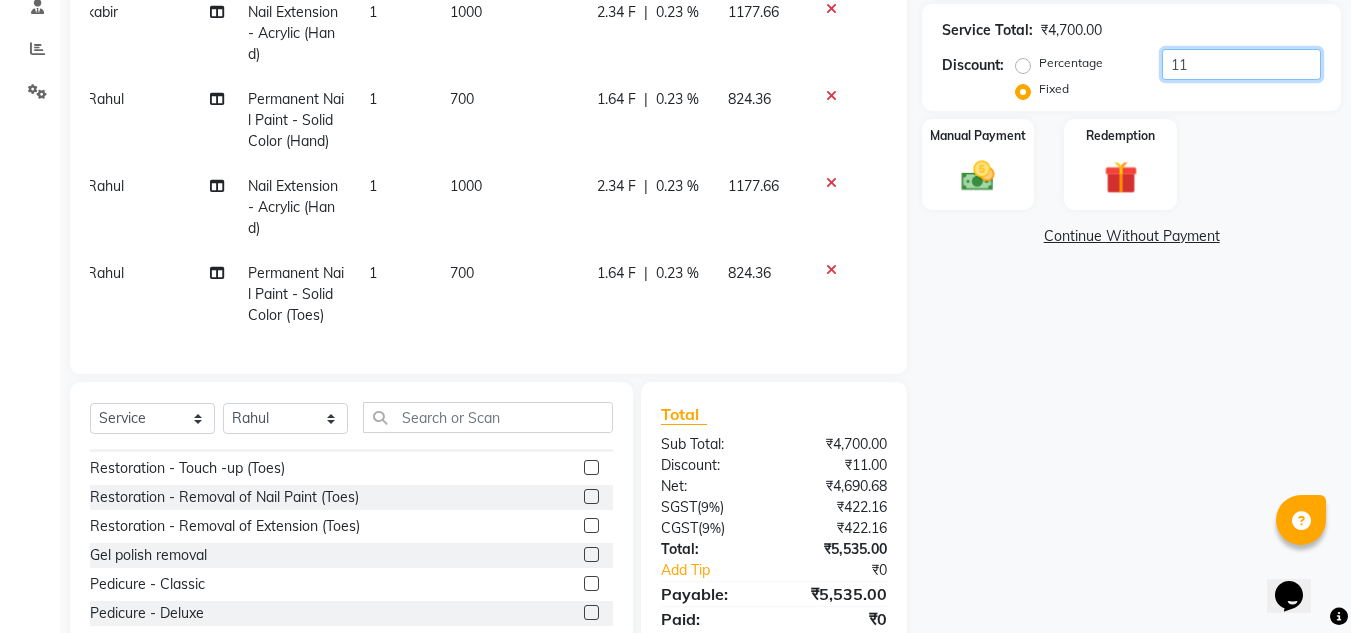 type on "1" 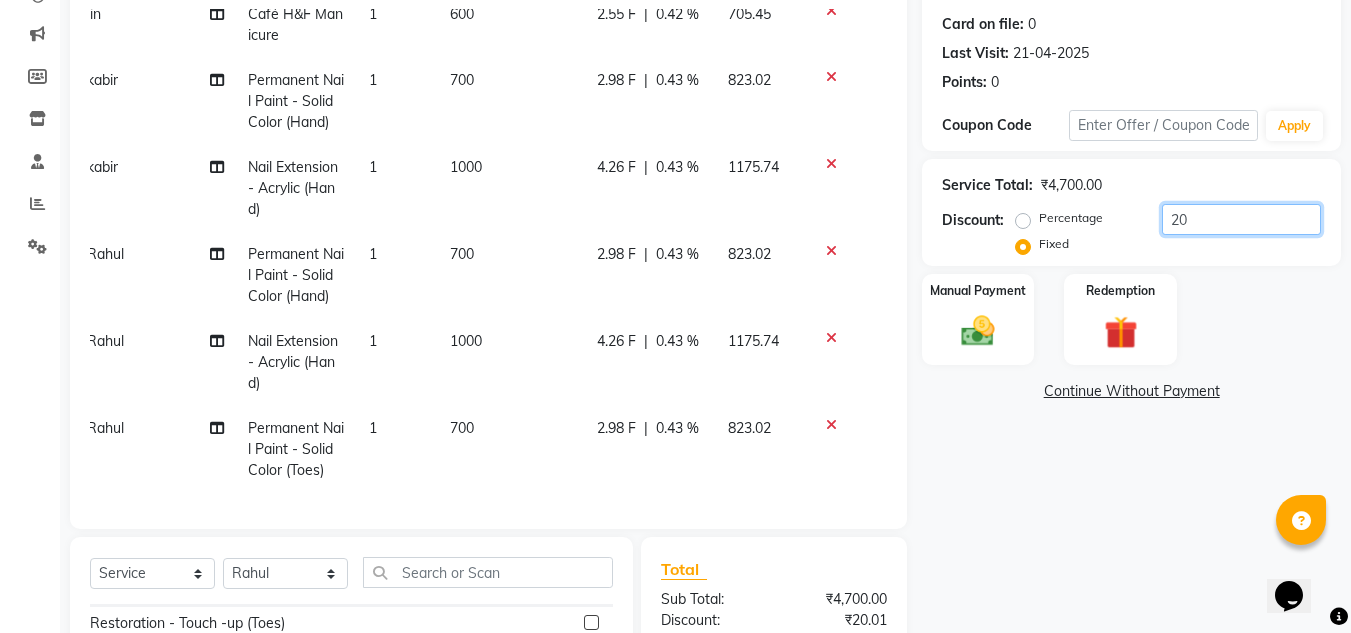 scroll, scrollTop: 253, scrollLeft: 0, axis: vertical 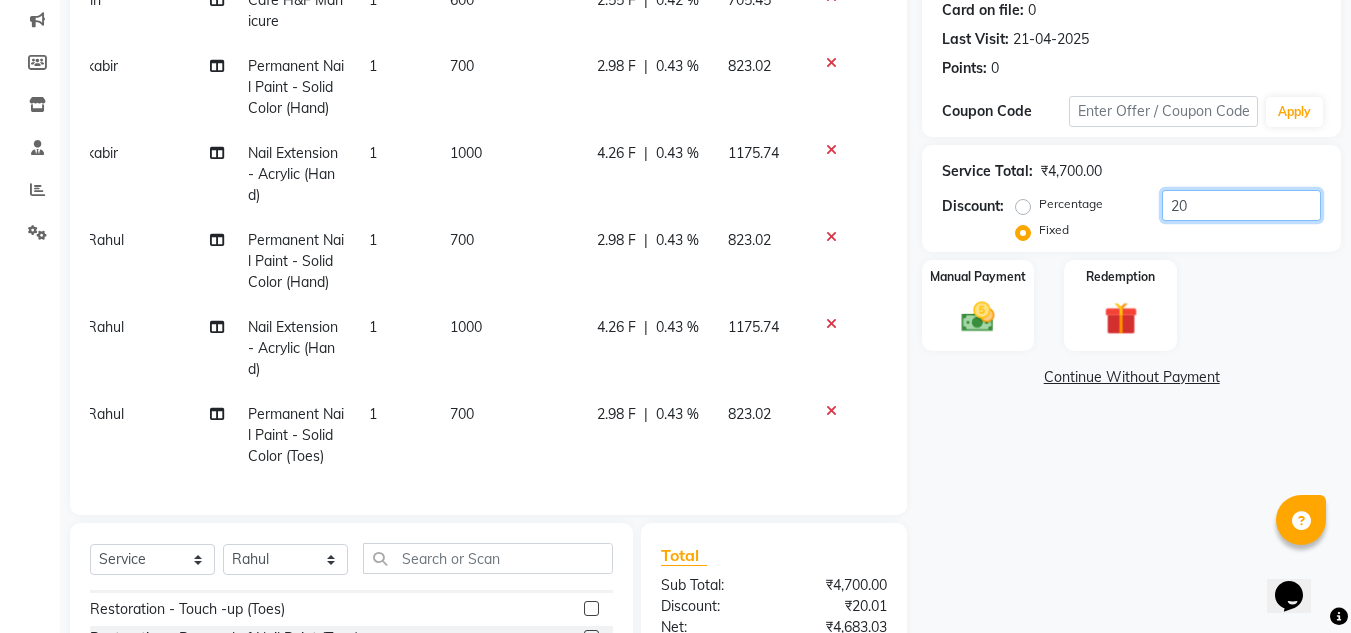 type on "2" 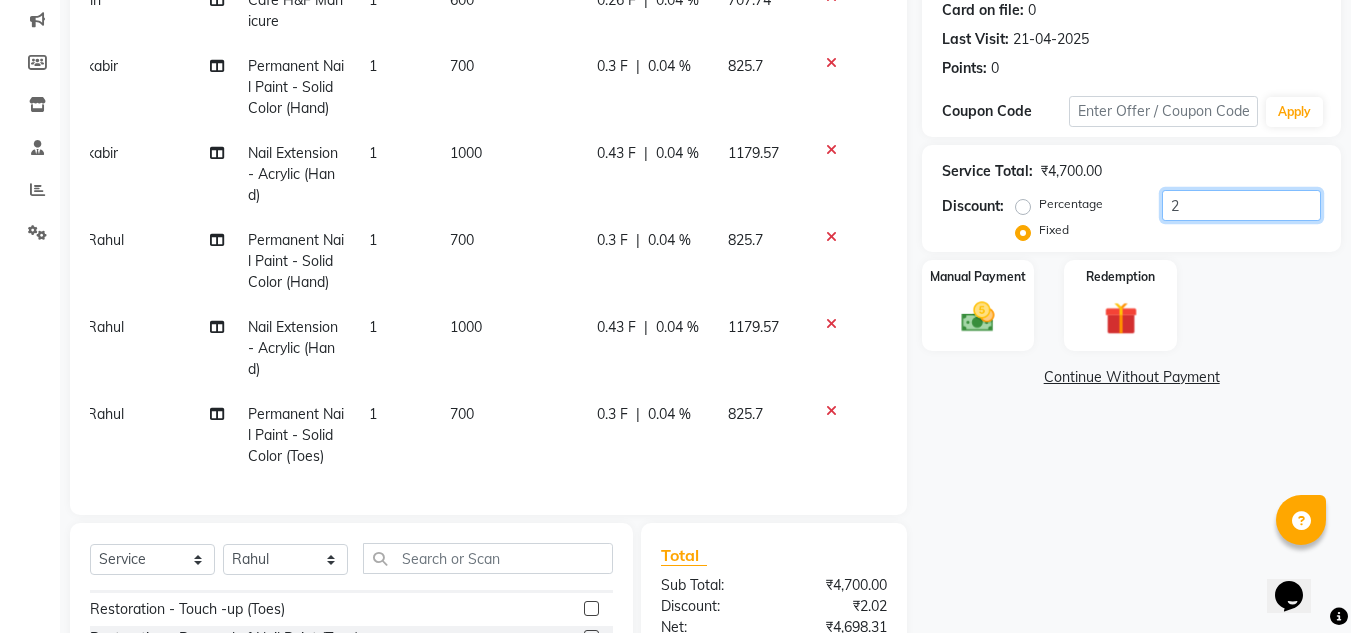 type 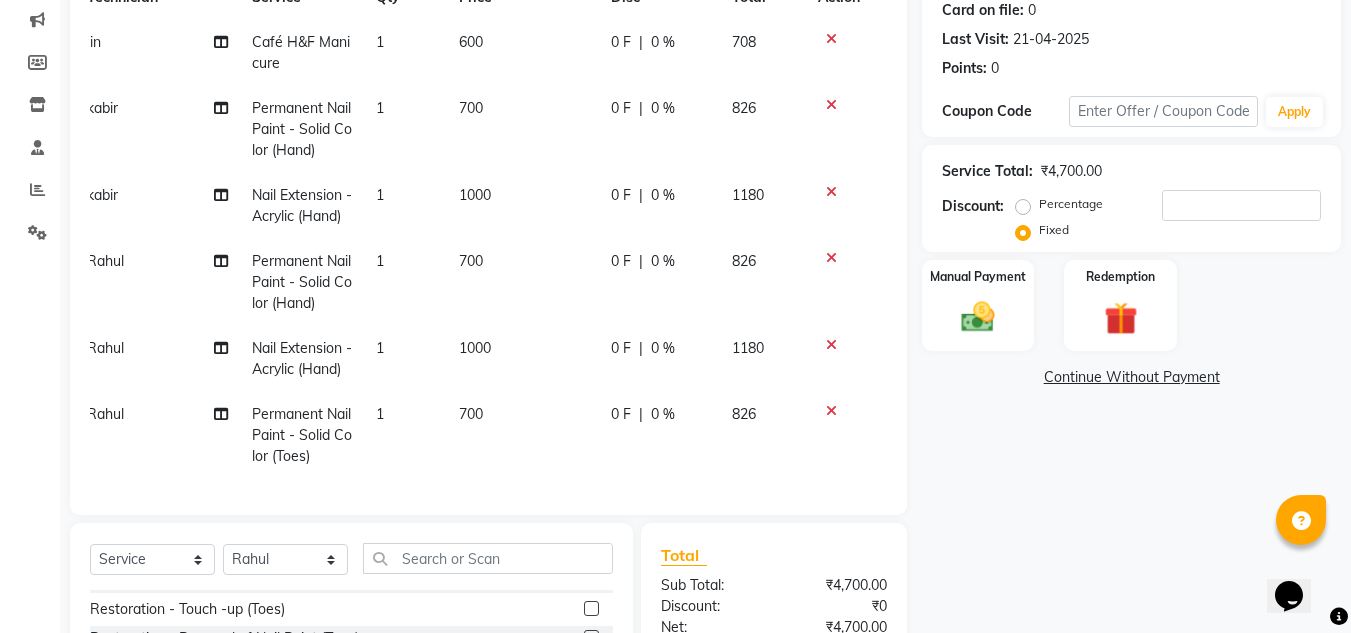 click on "Percentage" 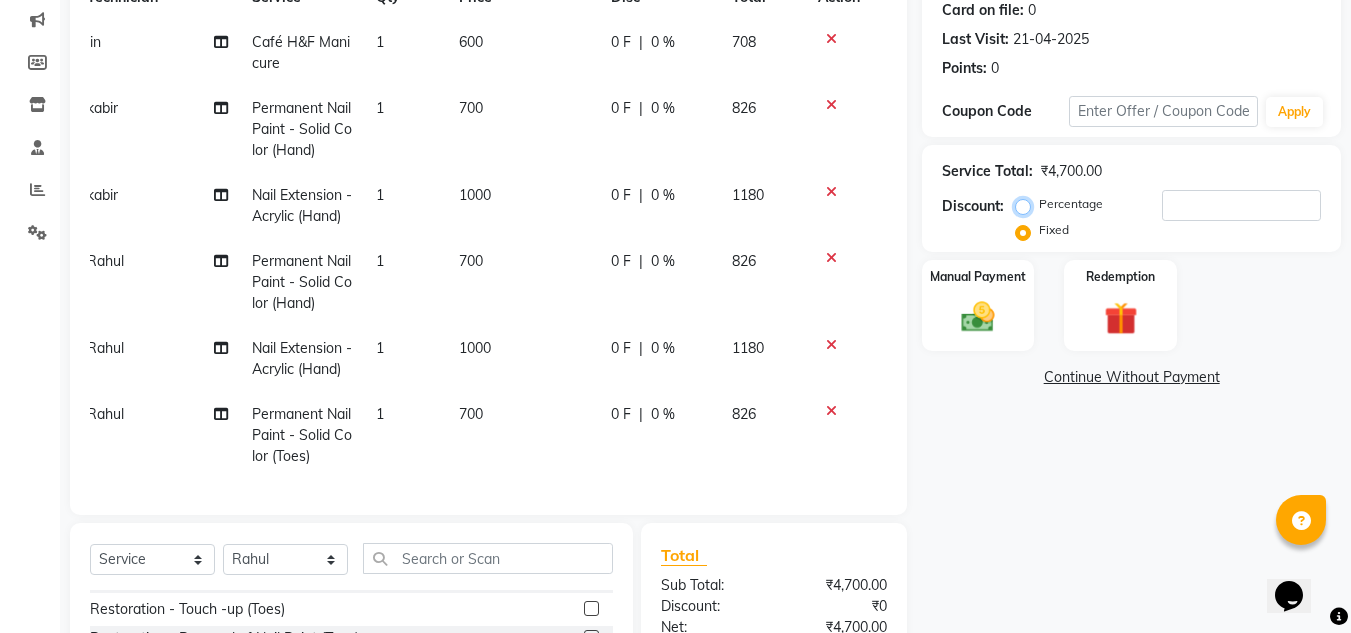 click on "Percentage" at bounding box center [1027, 204] 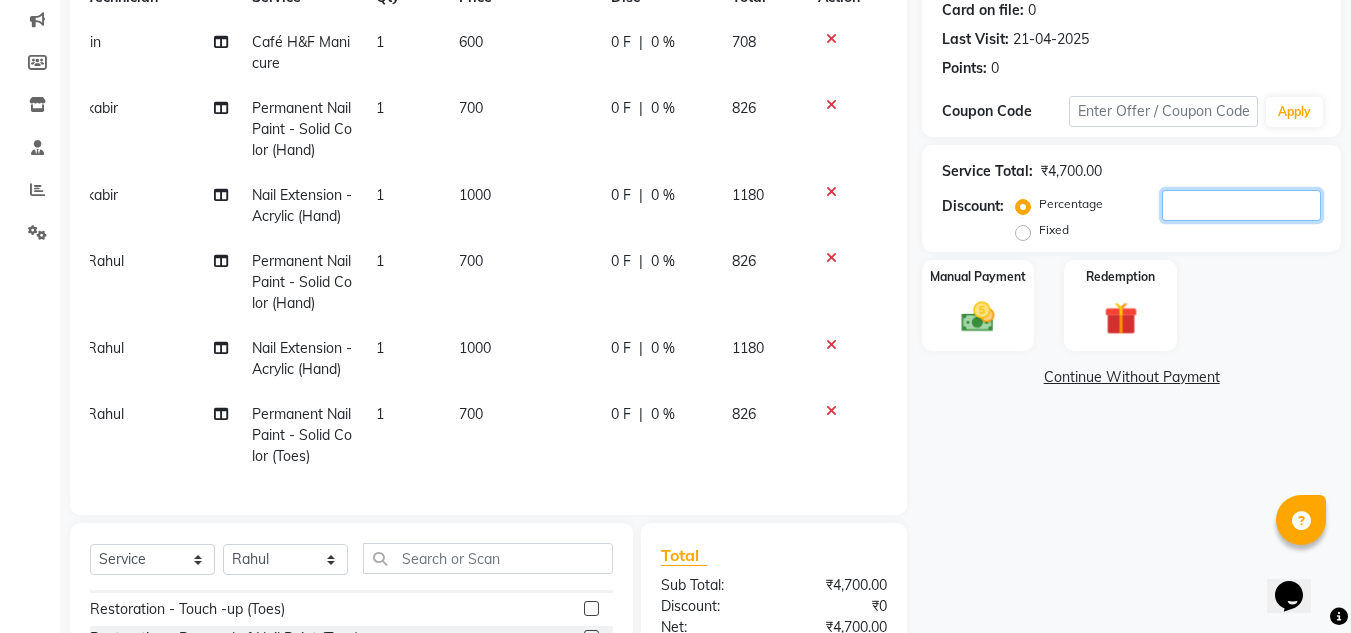 click 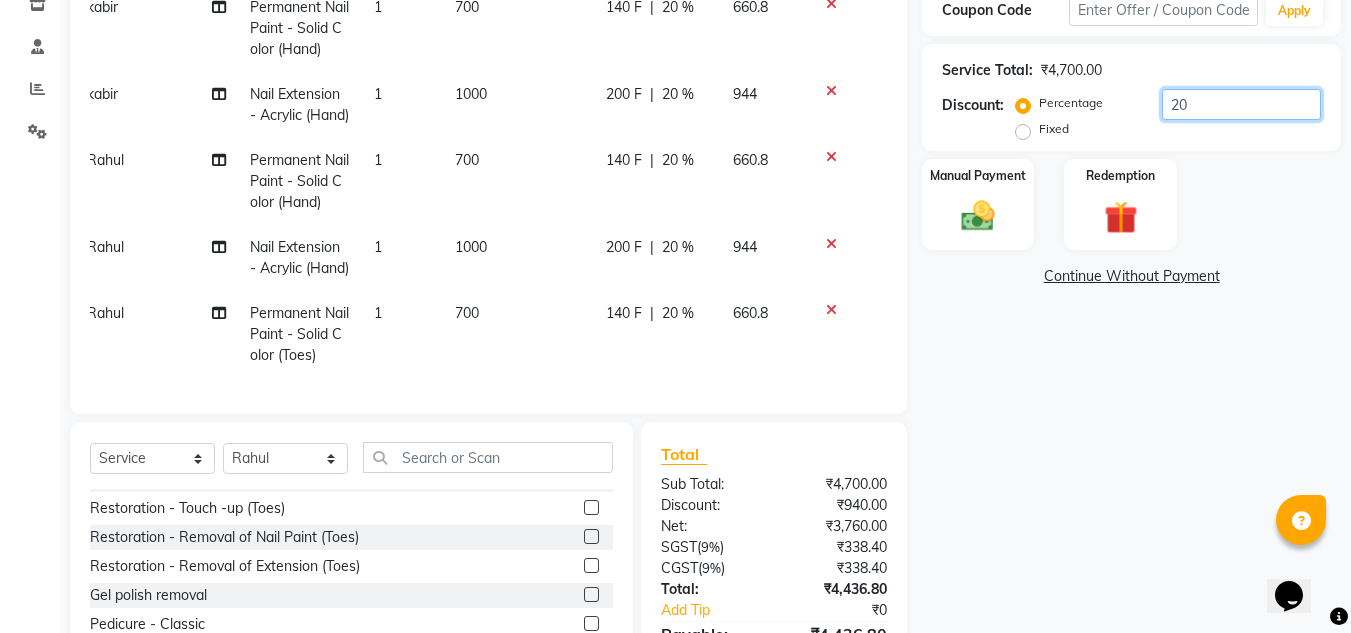 scroll, scrollTop: 353, scrollLeft: 0, axis: vertical 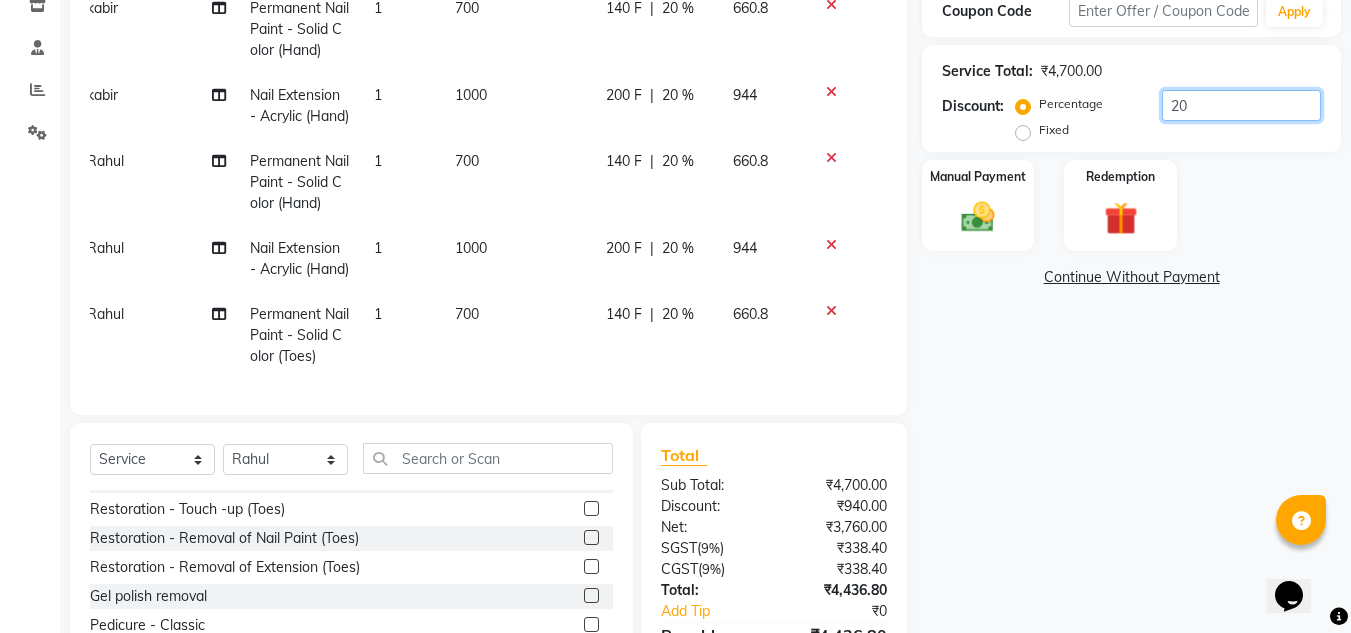 type on "2" 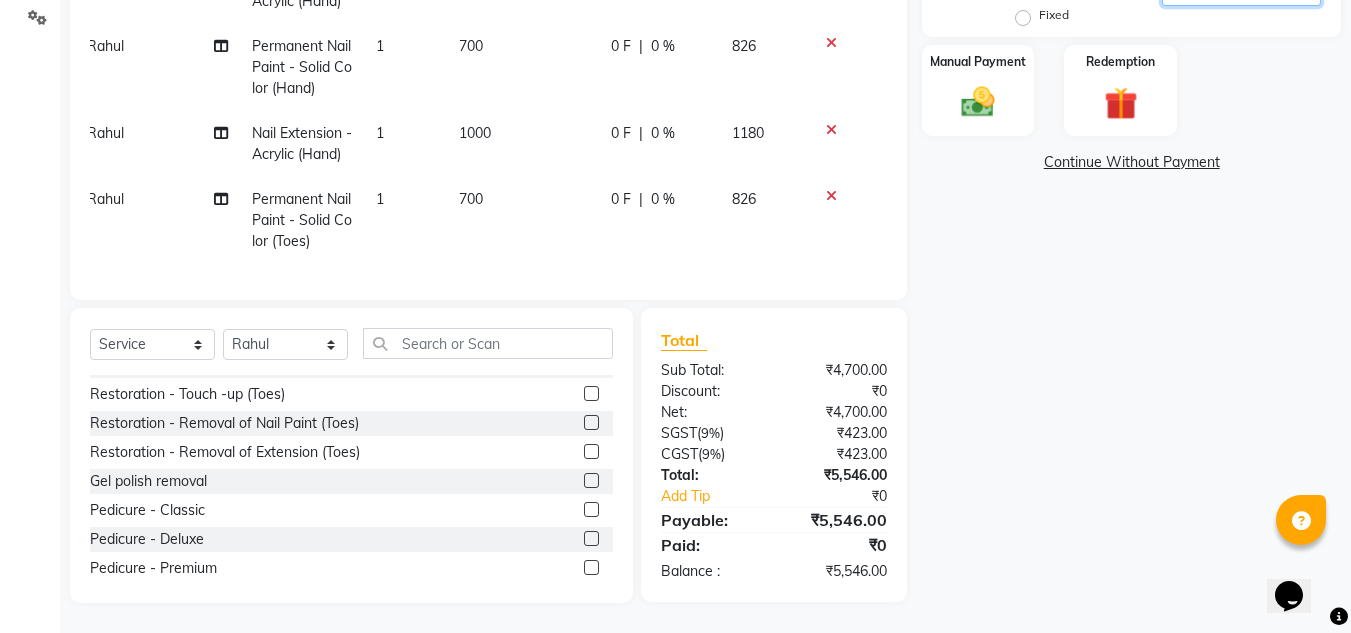 scroll, scrollTop: 450, scrollLeft: 0, axis: vertical 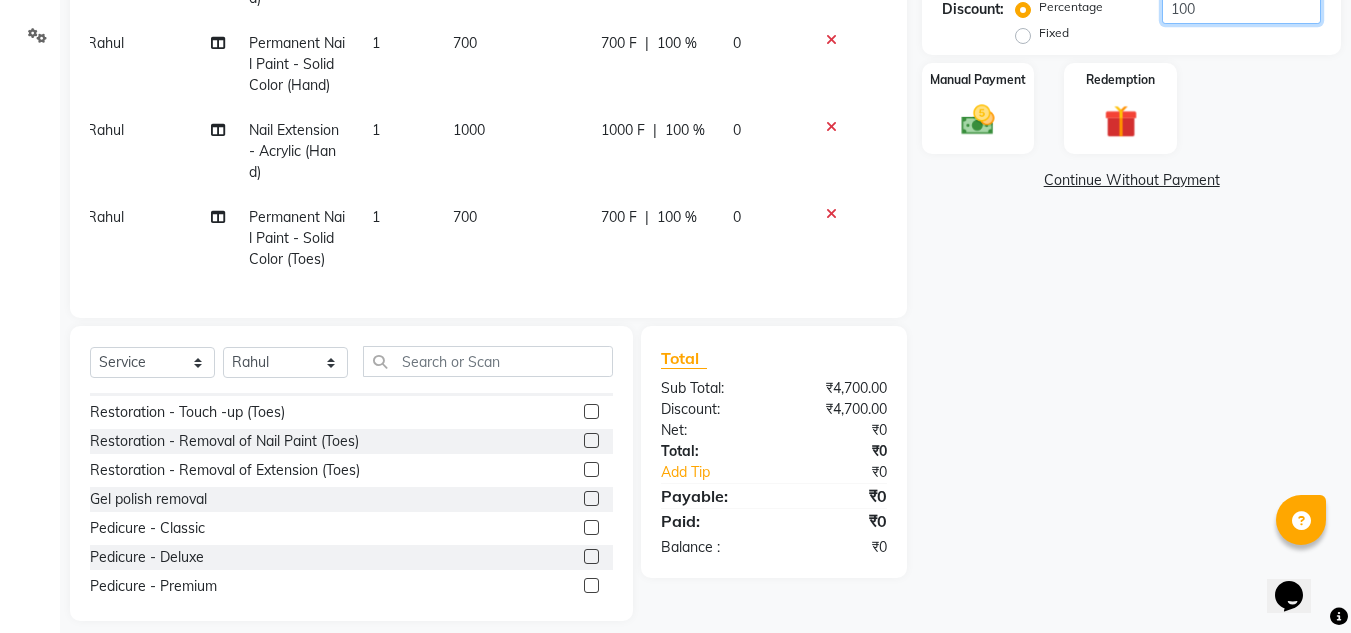 type on "100" 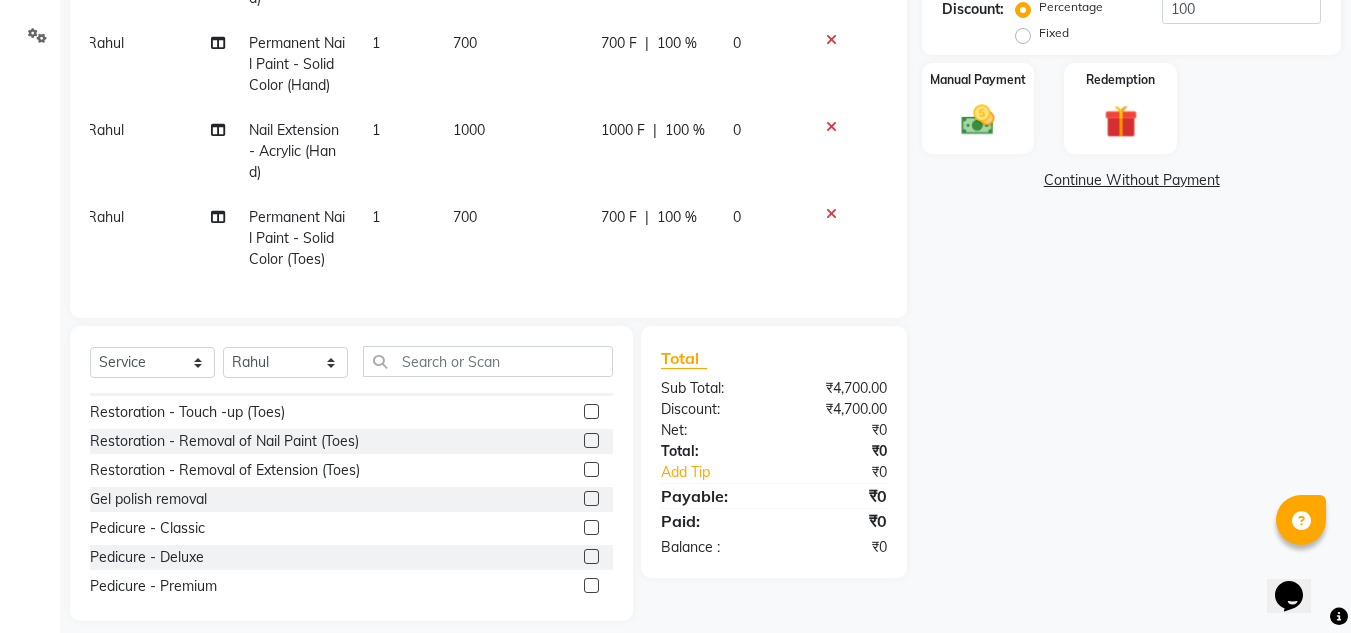 click on "Fixed" 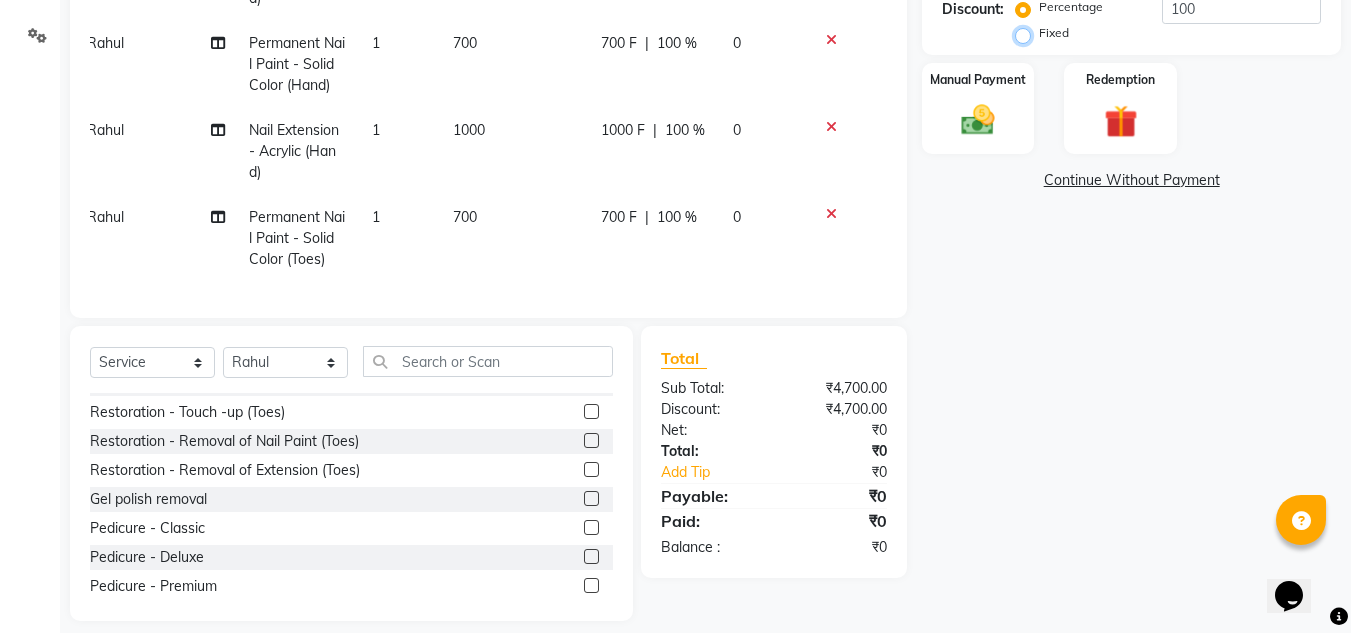 click on "Fixed" at bounding box center [1027, 33] 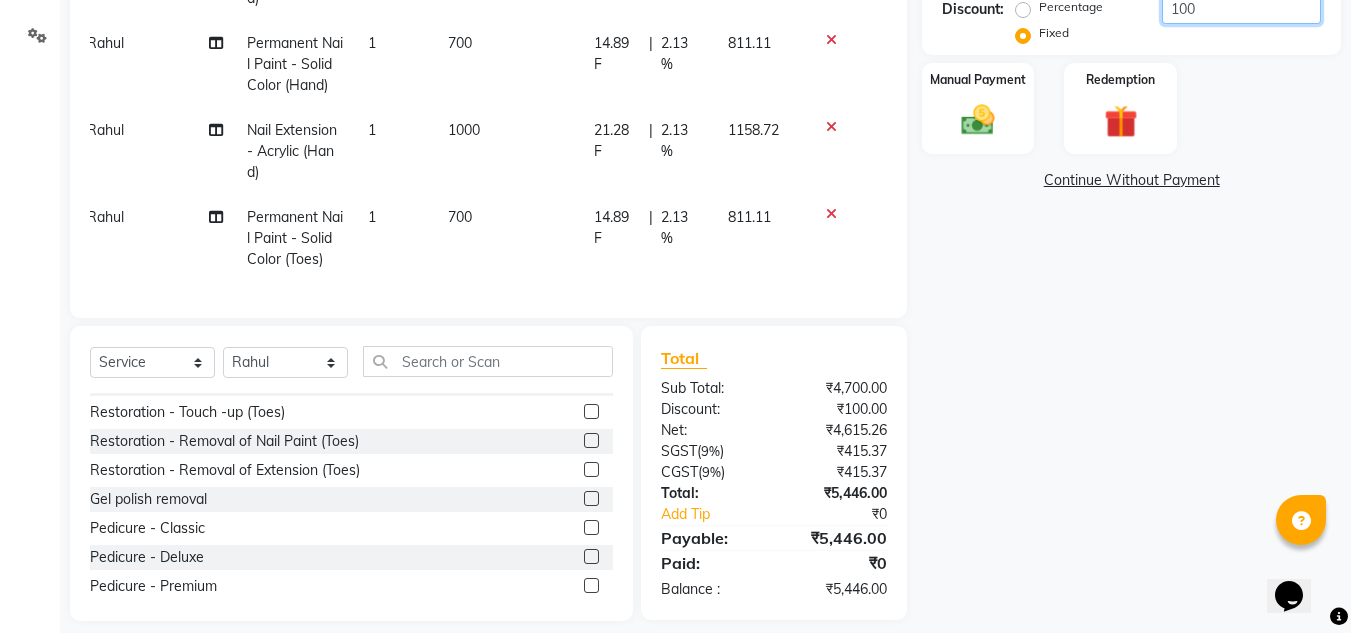 click on "100" 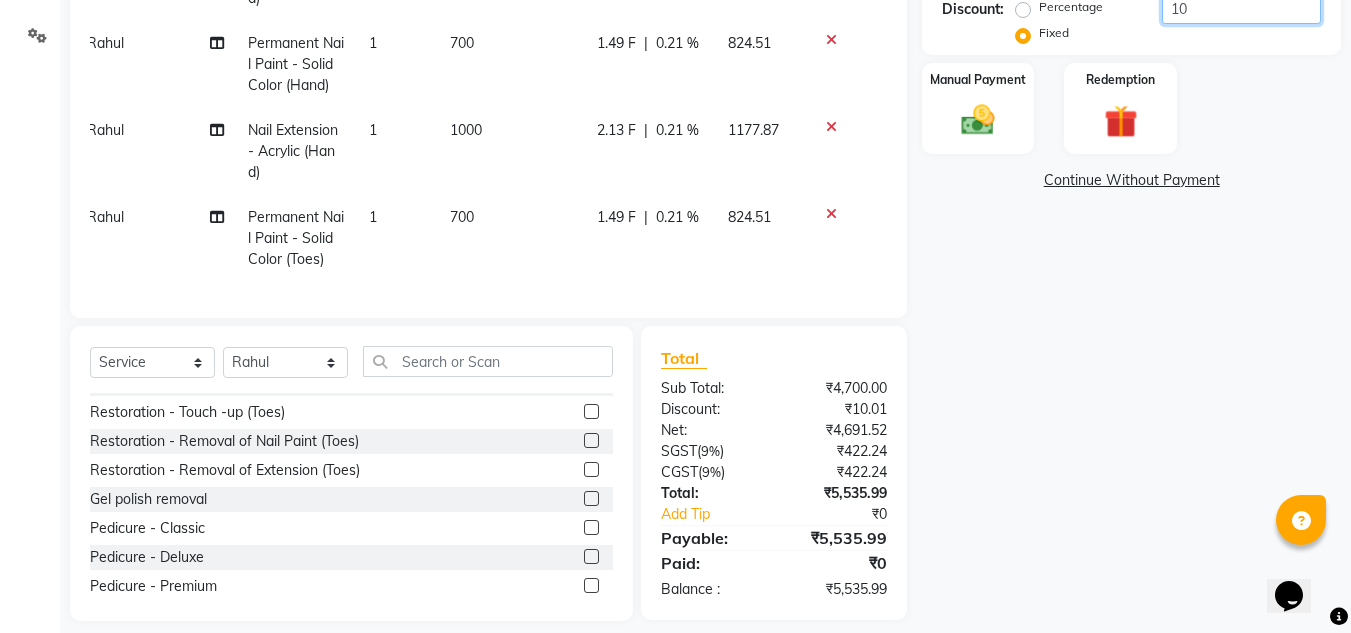 type on "1" 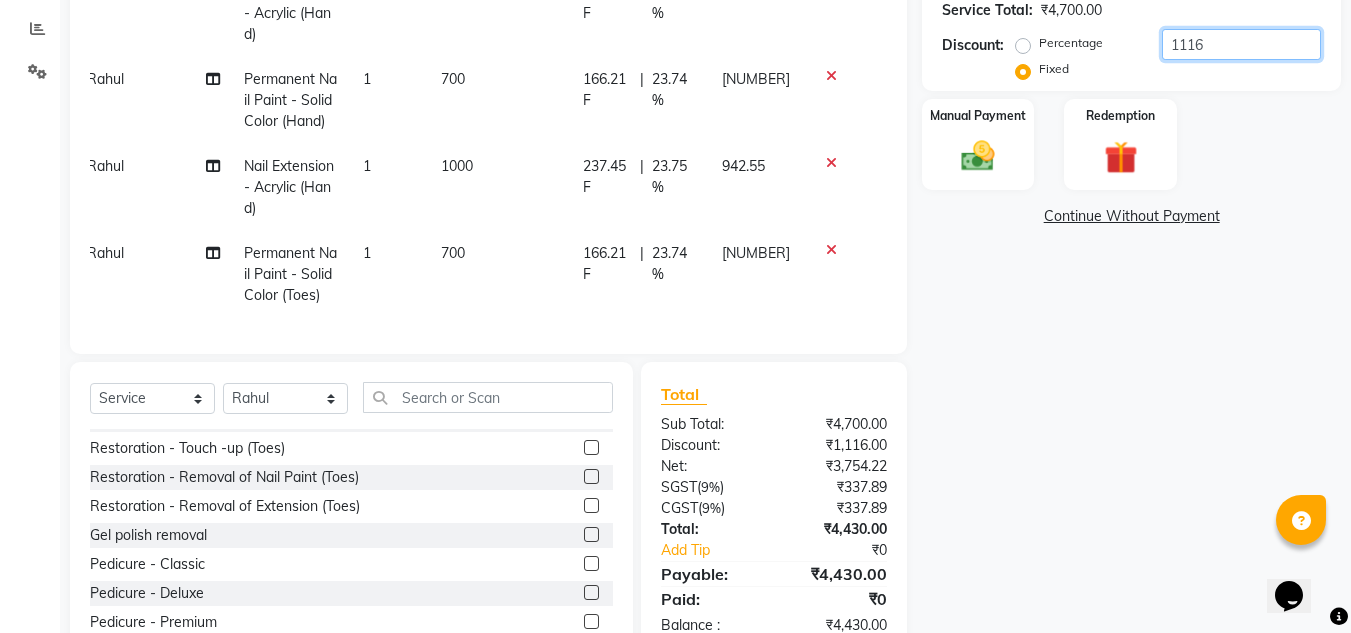 scroll, scrollTop: 413, scrollLeft: 0, axis: vertical 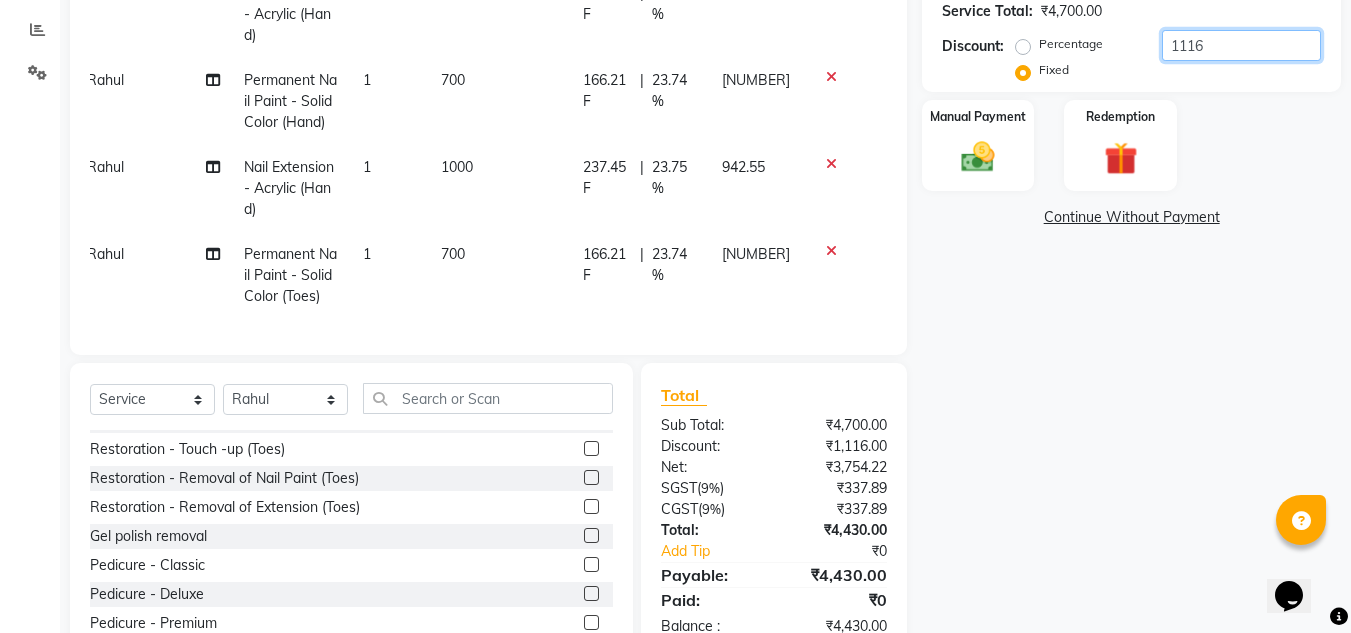 type on "1116" 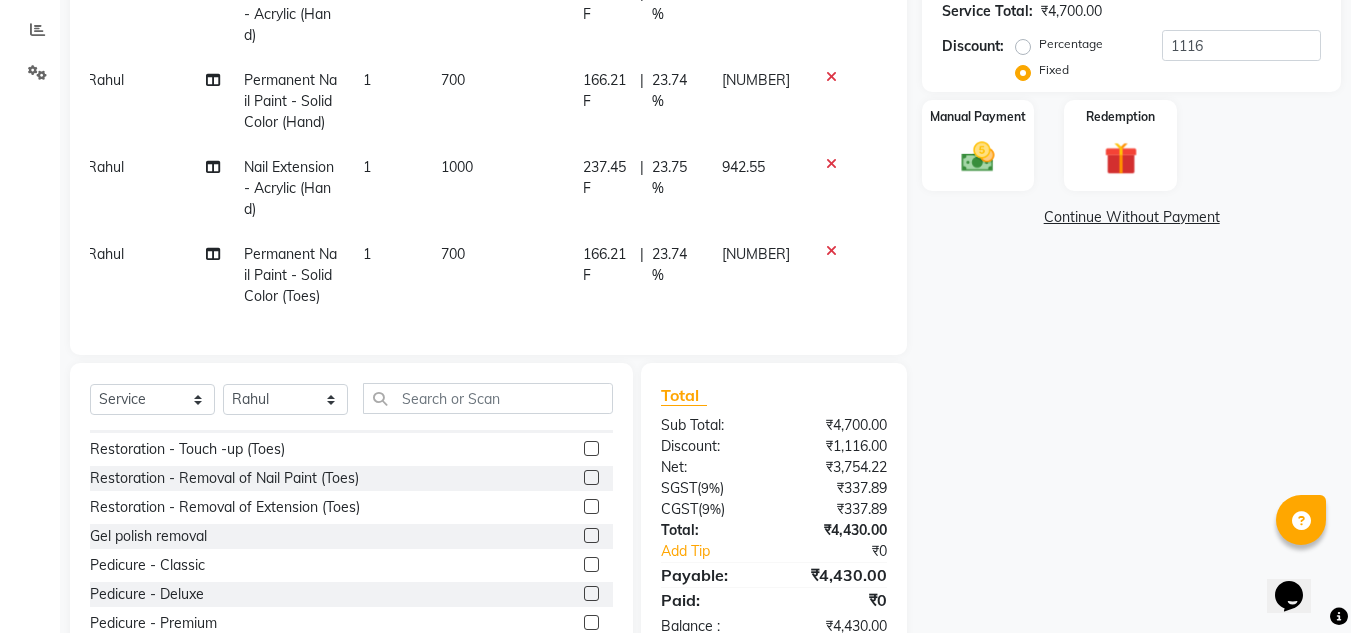 click on "Manual Payment Redemption" 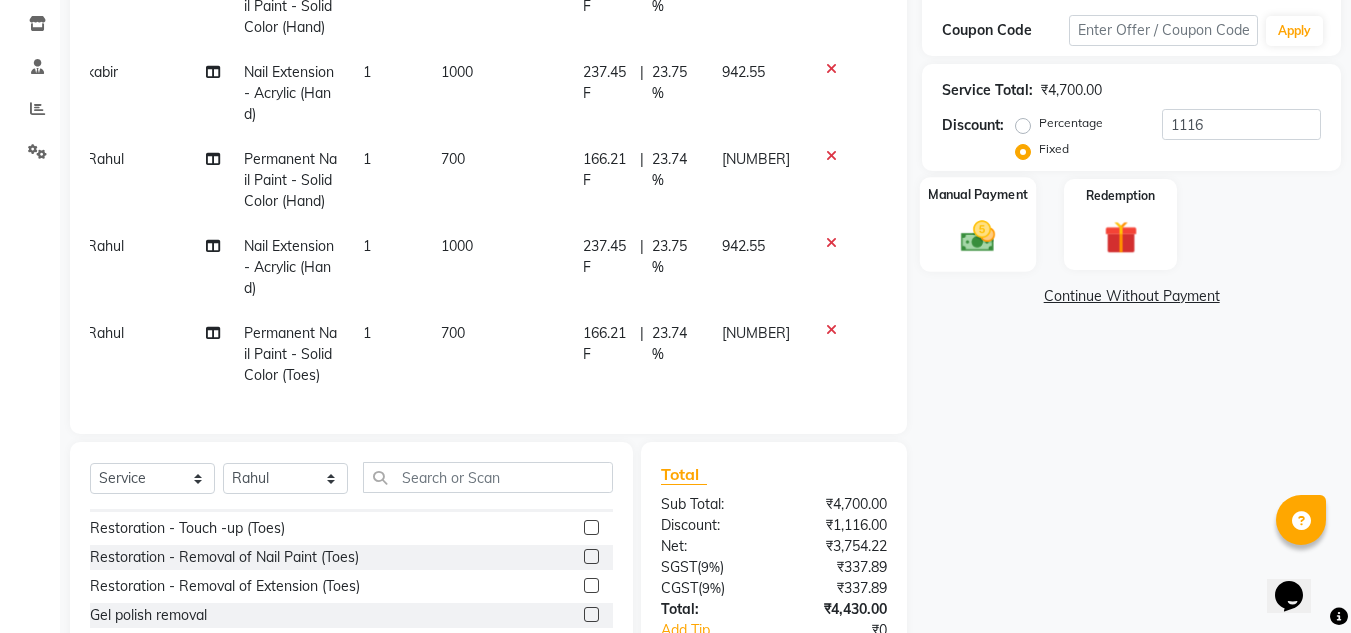 scroll, scrollTop: 409, scrollLeft: 0, axis: vertical 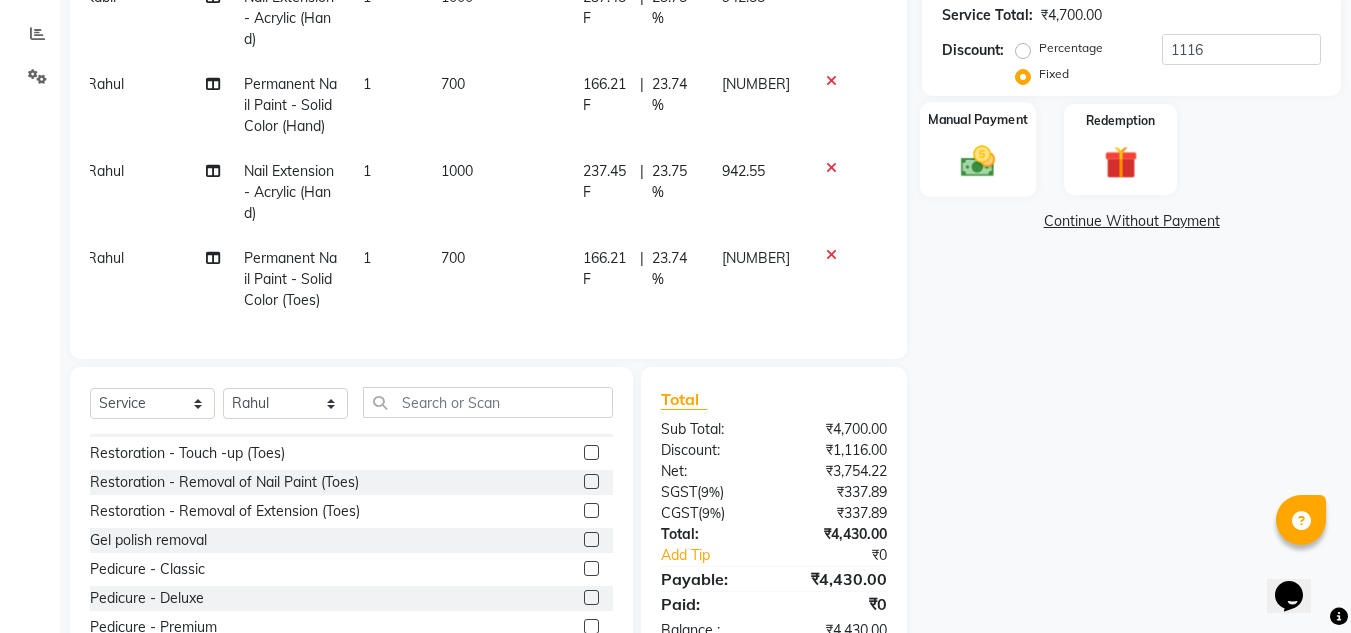click 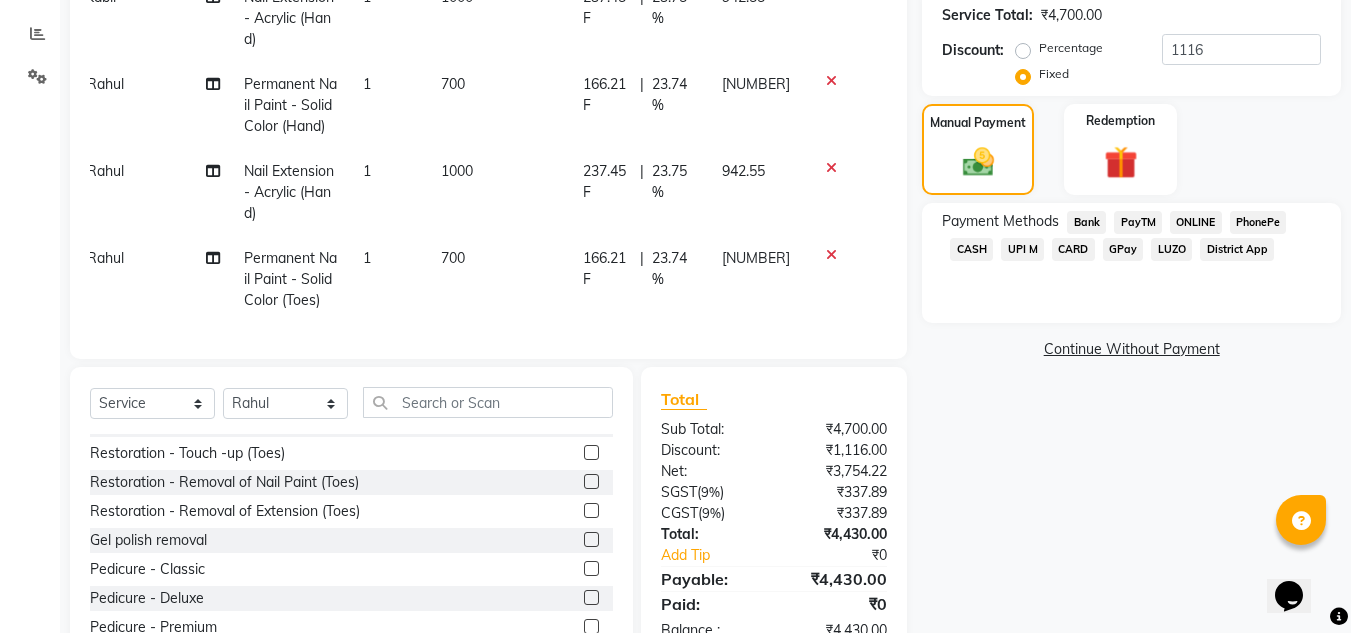 click on "ONLINE" 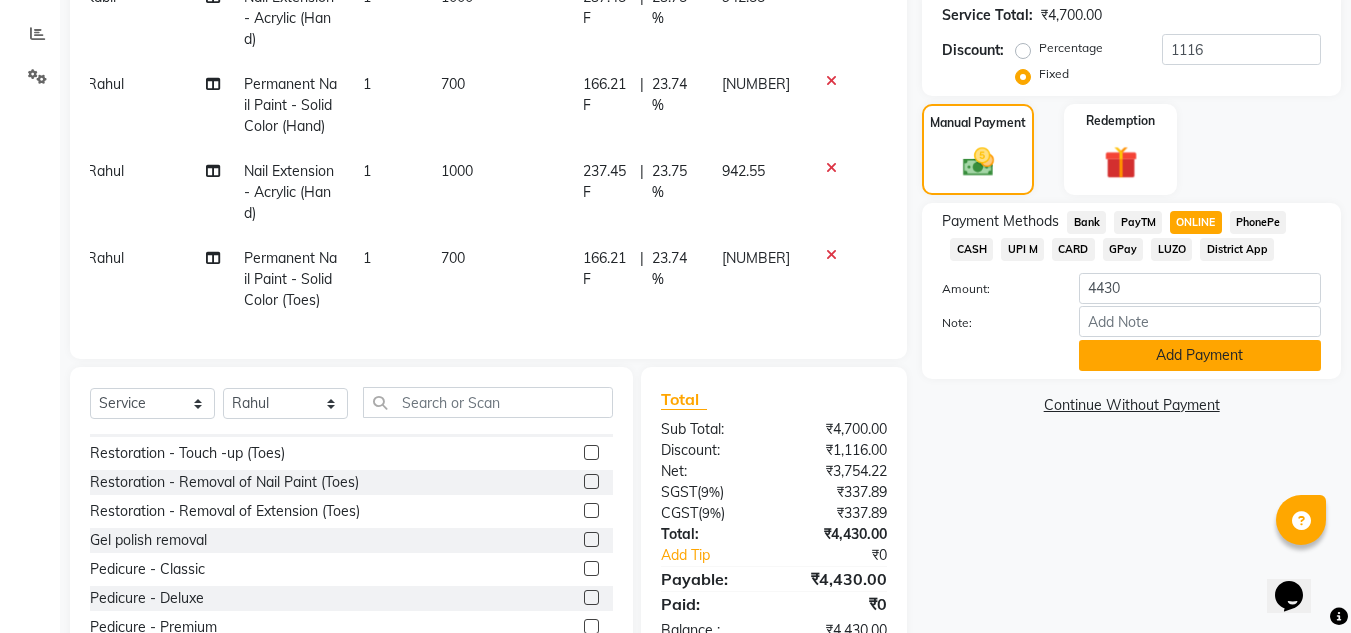 click on "Add Payment" 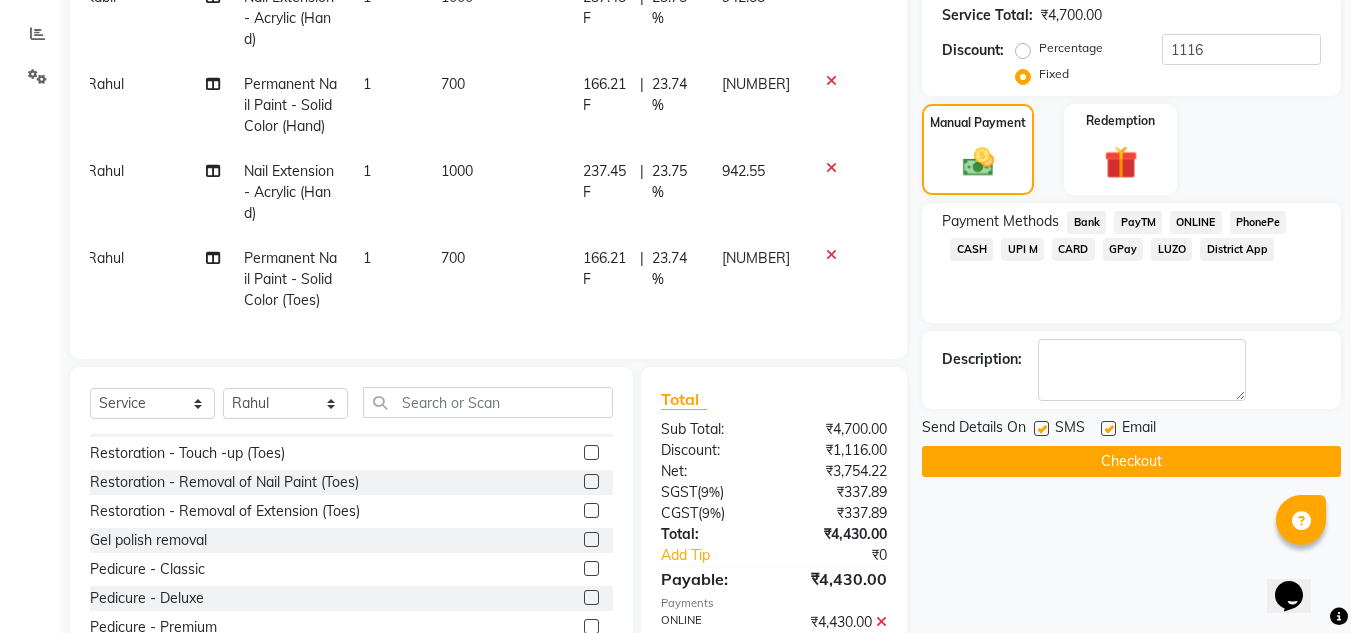 click on "Checkout" 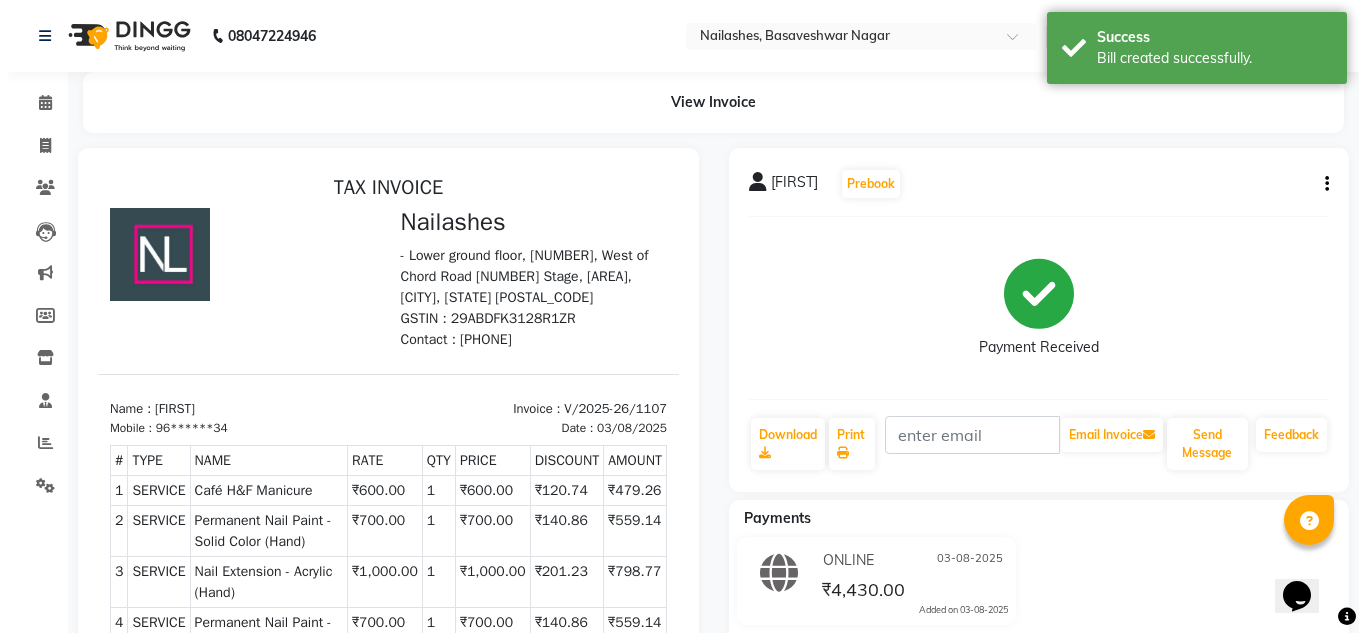 scroll, scrollTop: 0, scrollLeft: 0, axis: both 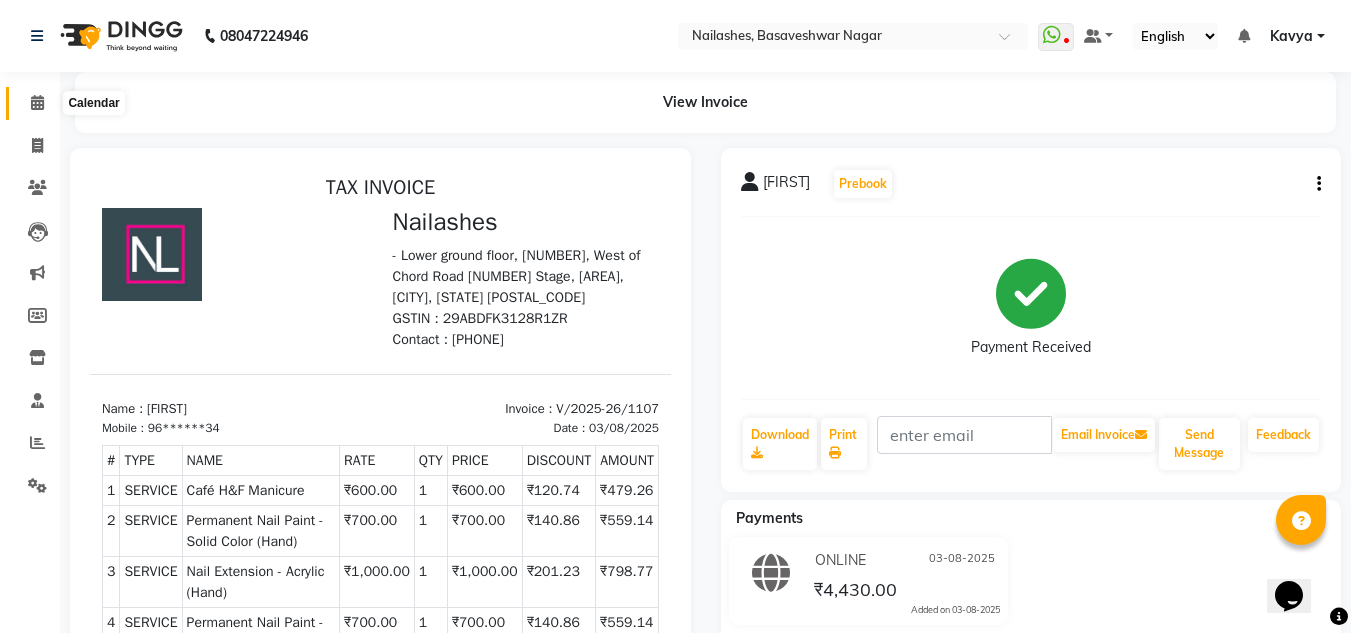 click 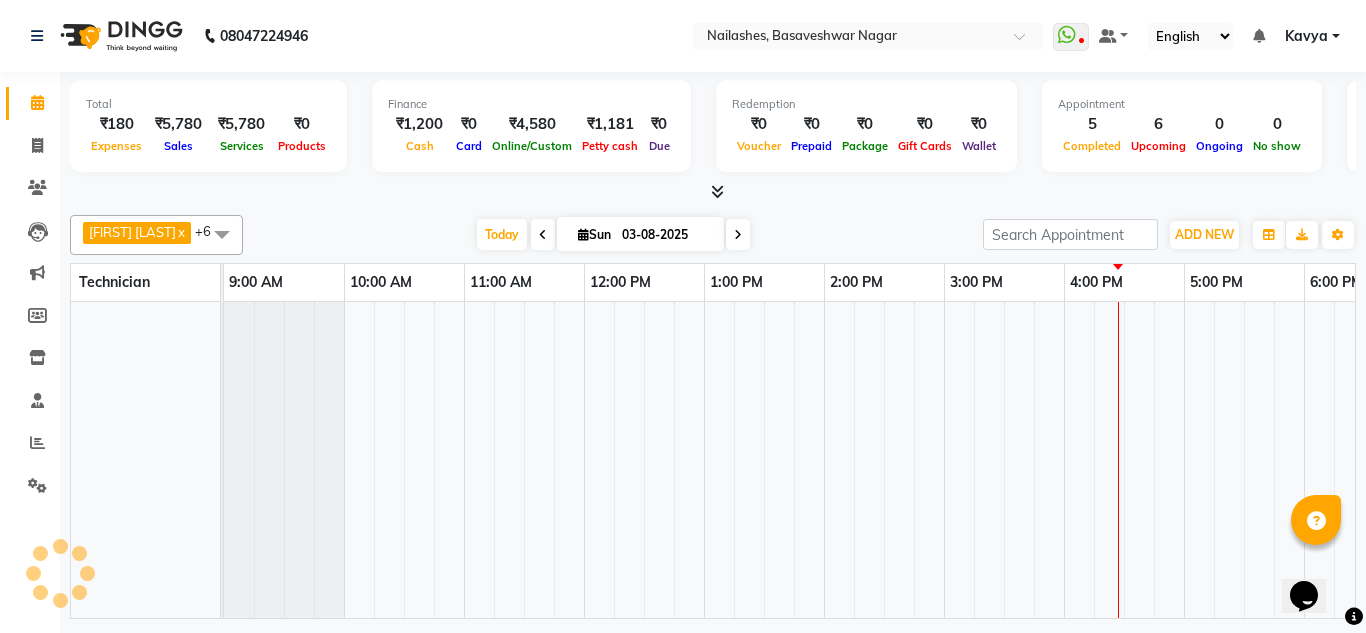 scroll, scrollTop: 0, scrollLeft: 0, axis: both 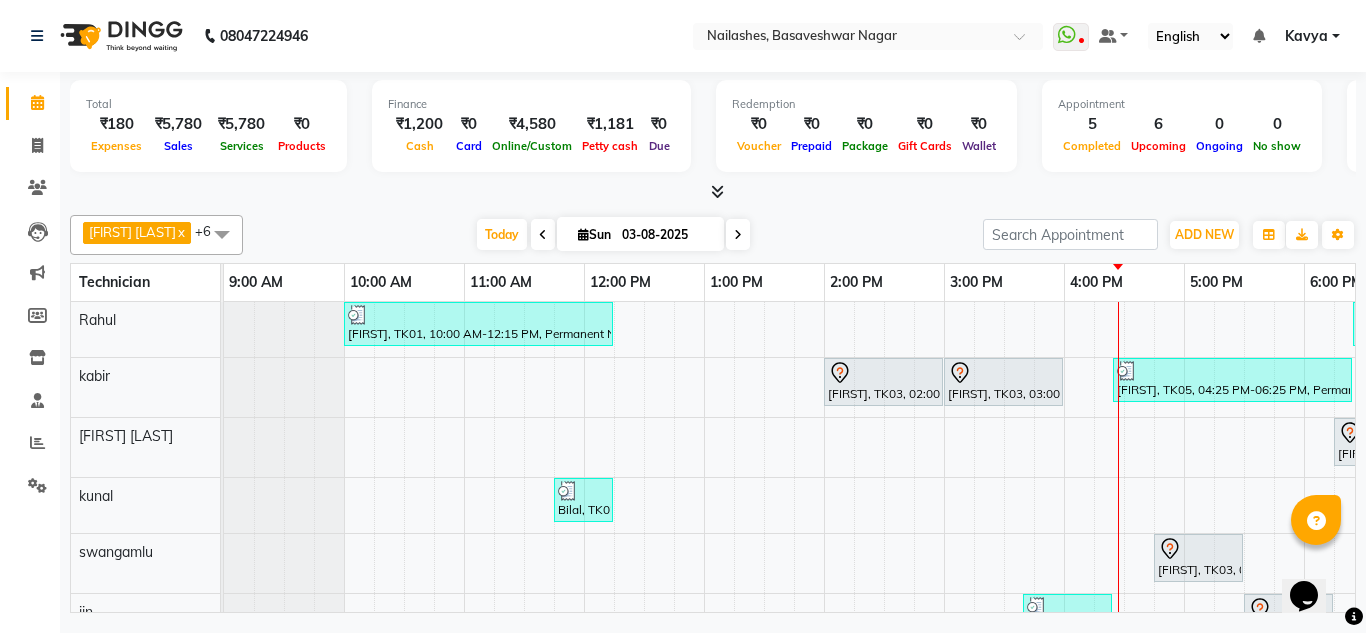 click at bounding box center (717, 191) 